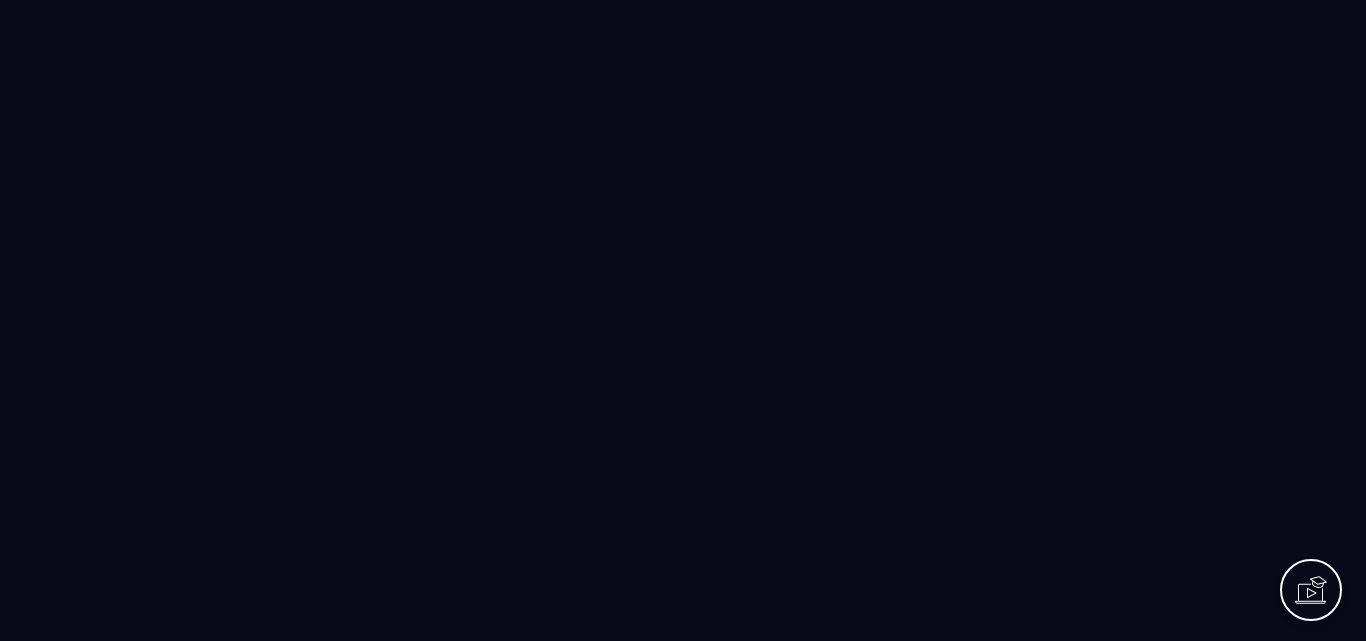 scroll, scrollTop: 0, scrollLeft: 0, axis: both 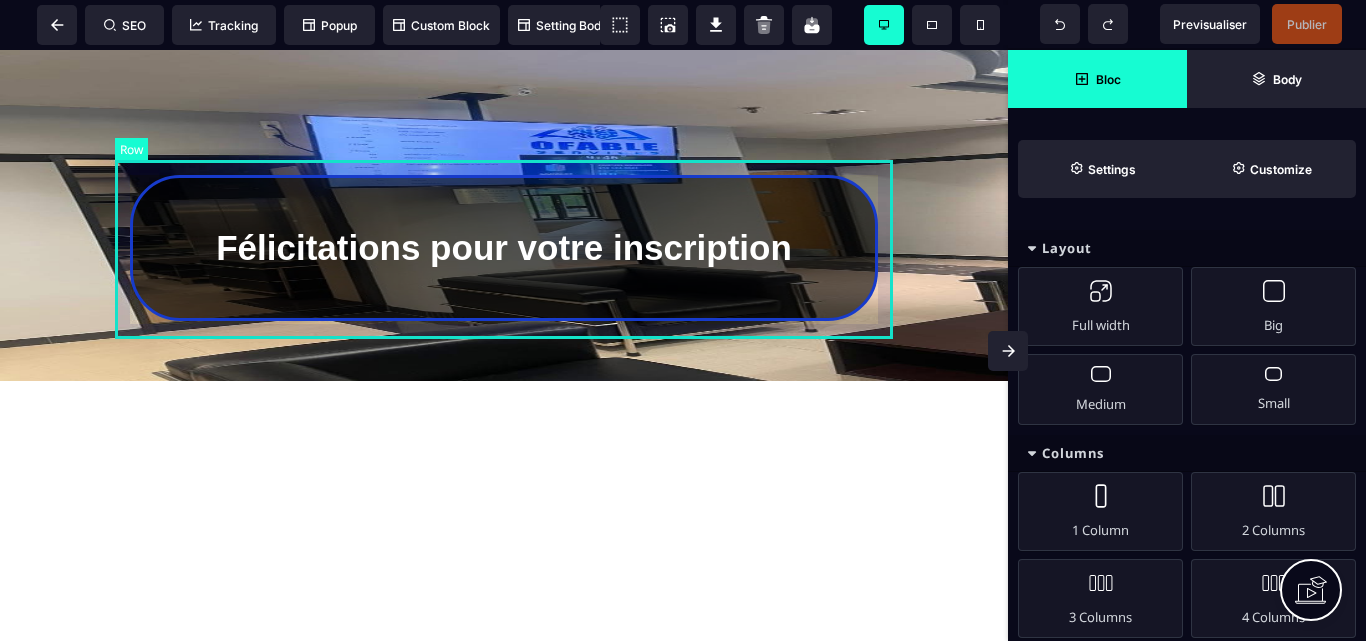 click on "Félicitations pour votre inscription" at bounding box center (504, 248) 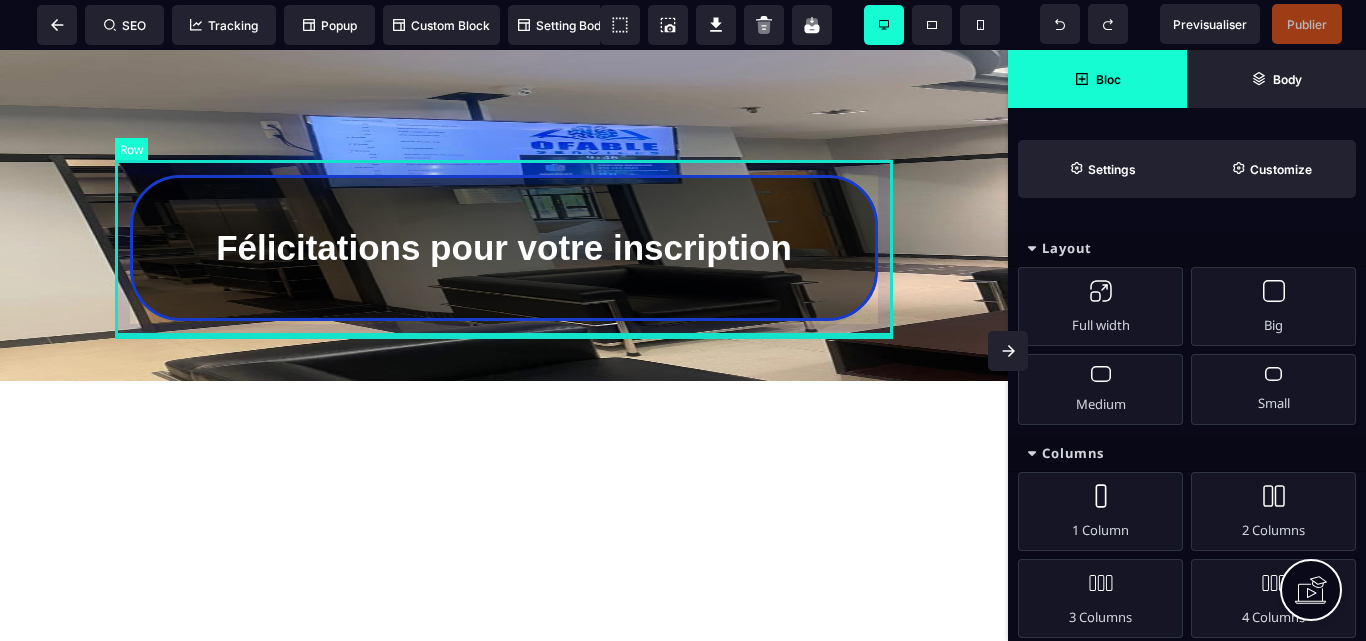 select on "*" 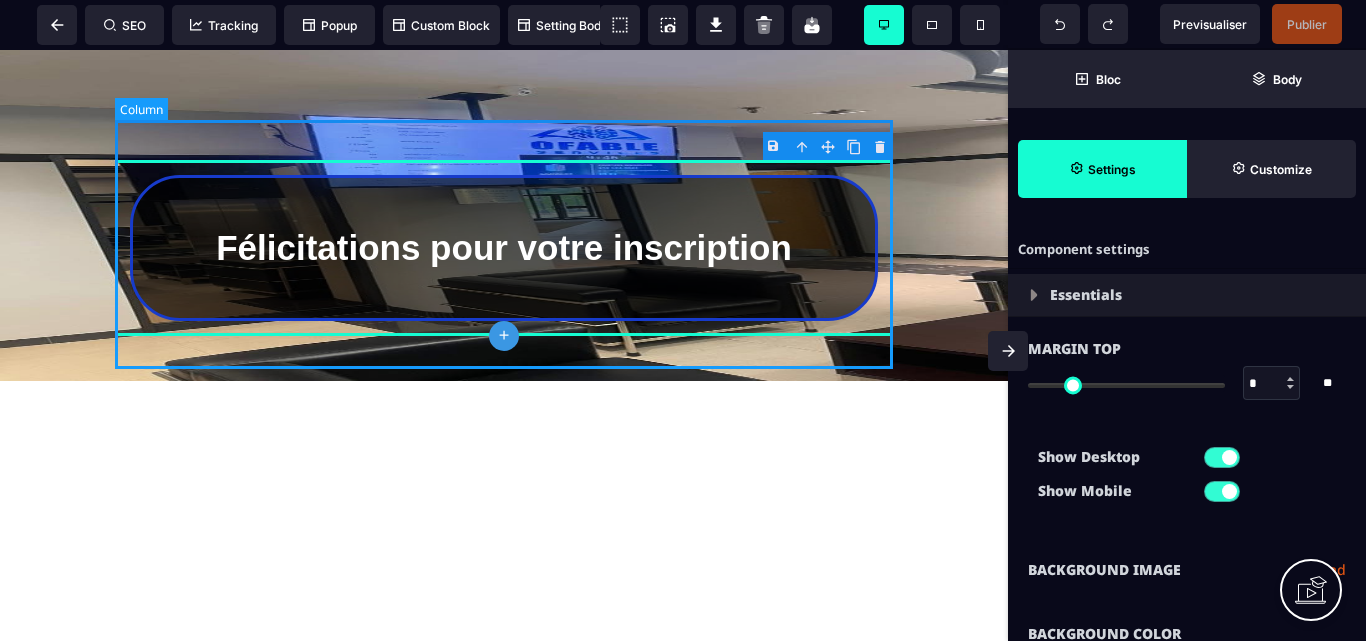 type on "*" 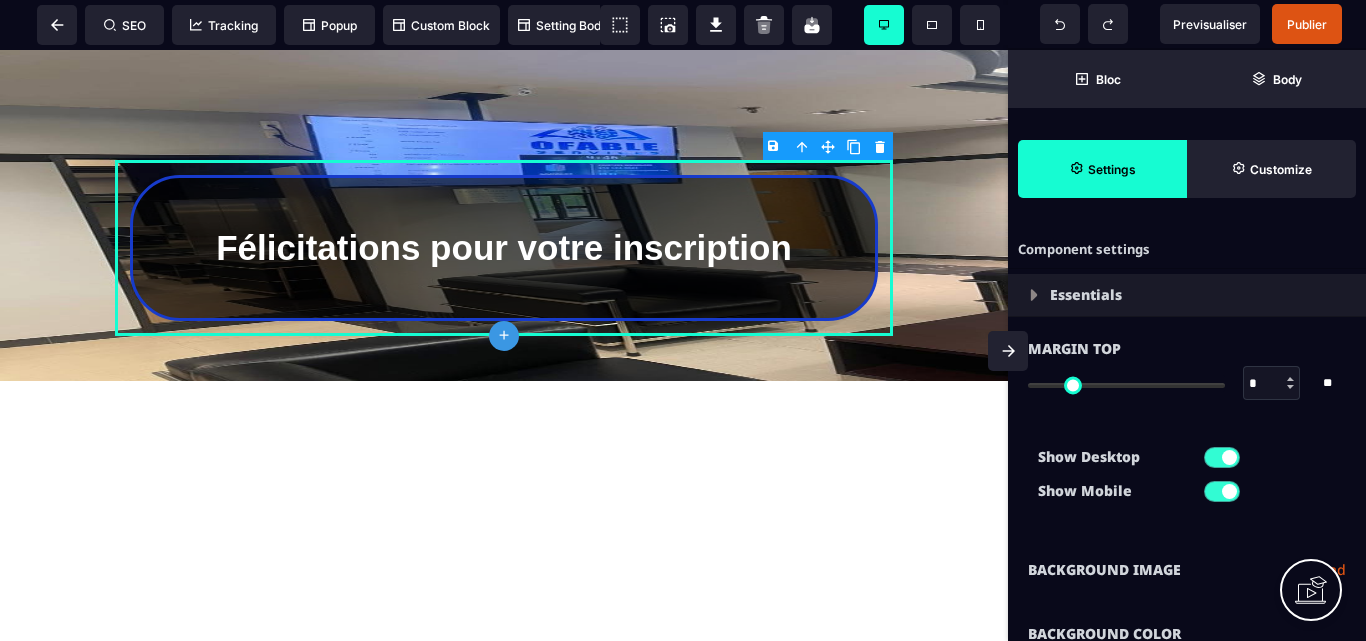 click 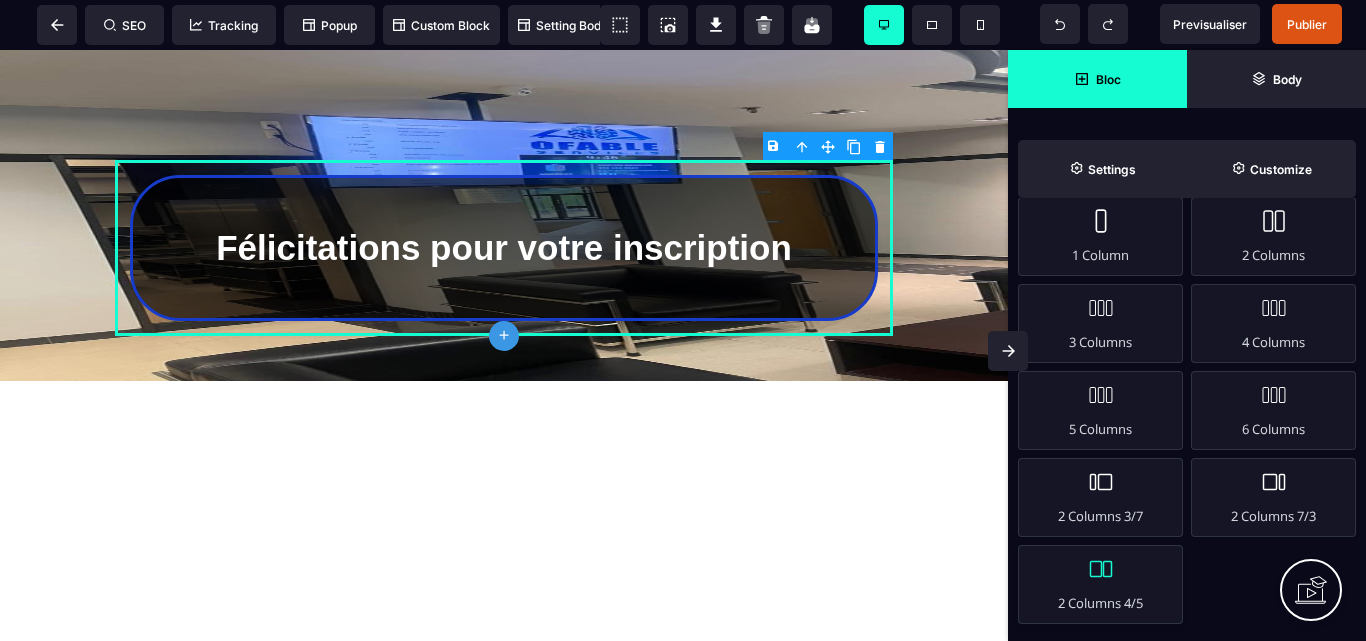 scroll, scrollTop: 278, scrollLeft: 0, axis: vertical 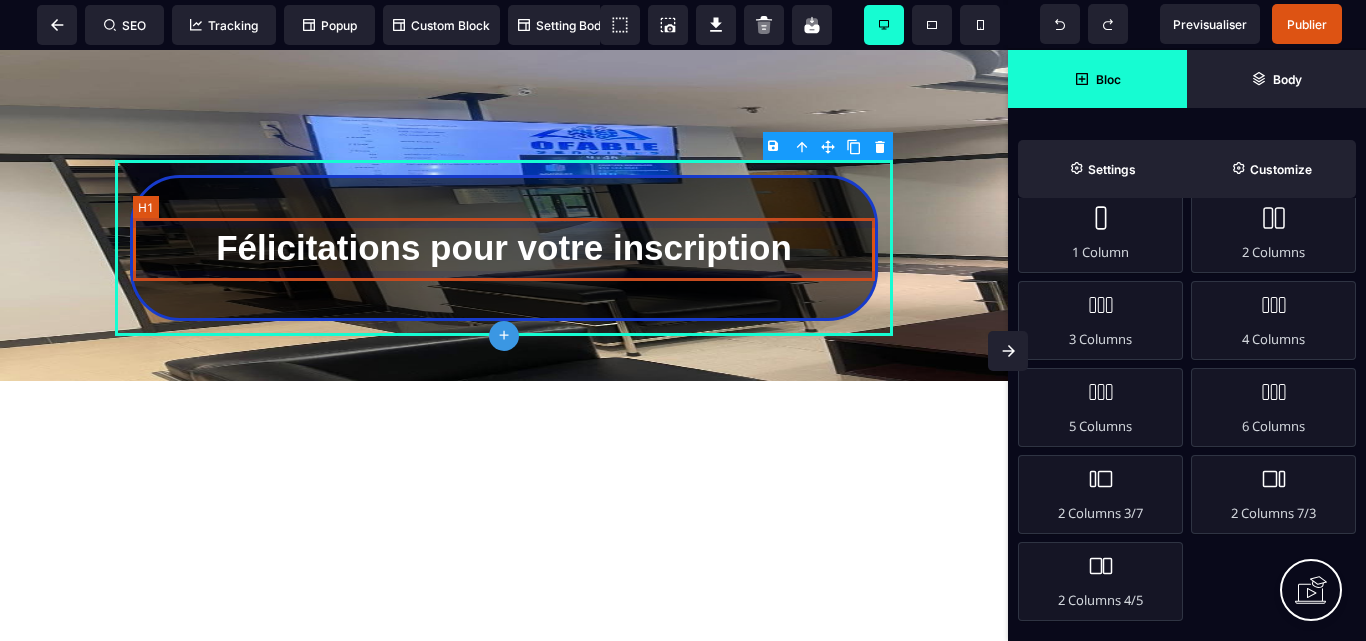 click on "Félicitations pour votre inscription" at bounding box center [504, 248] 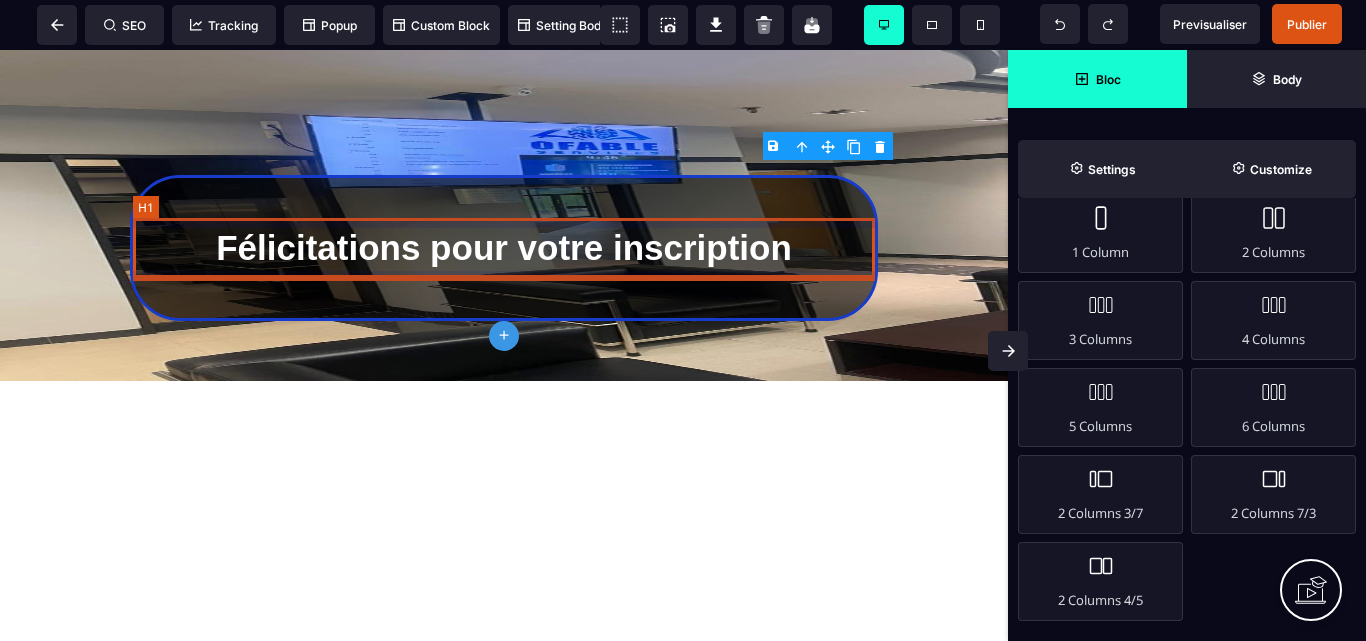select on "***" 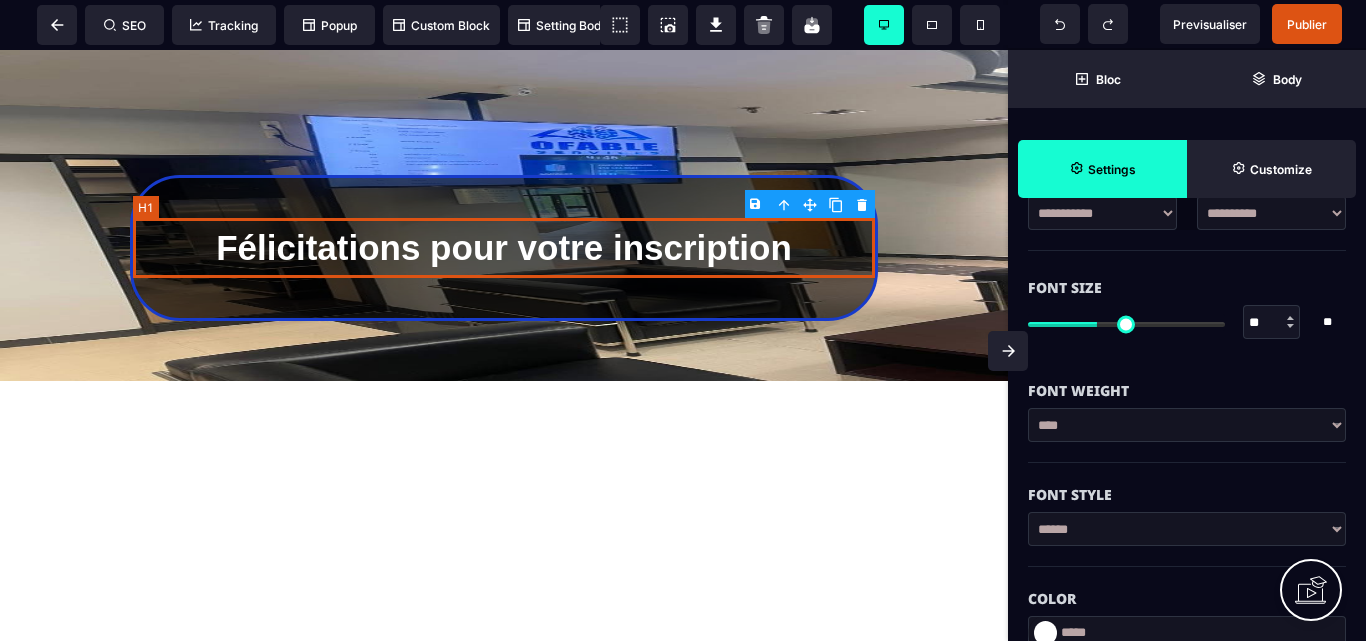 type on "*" 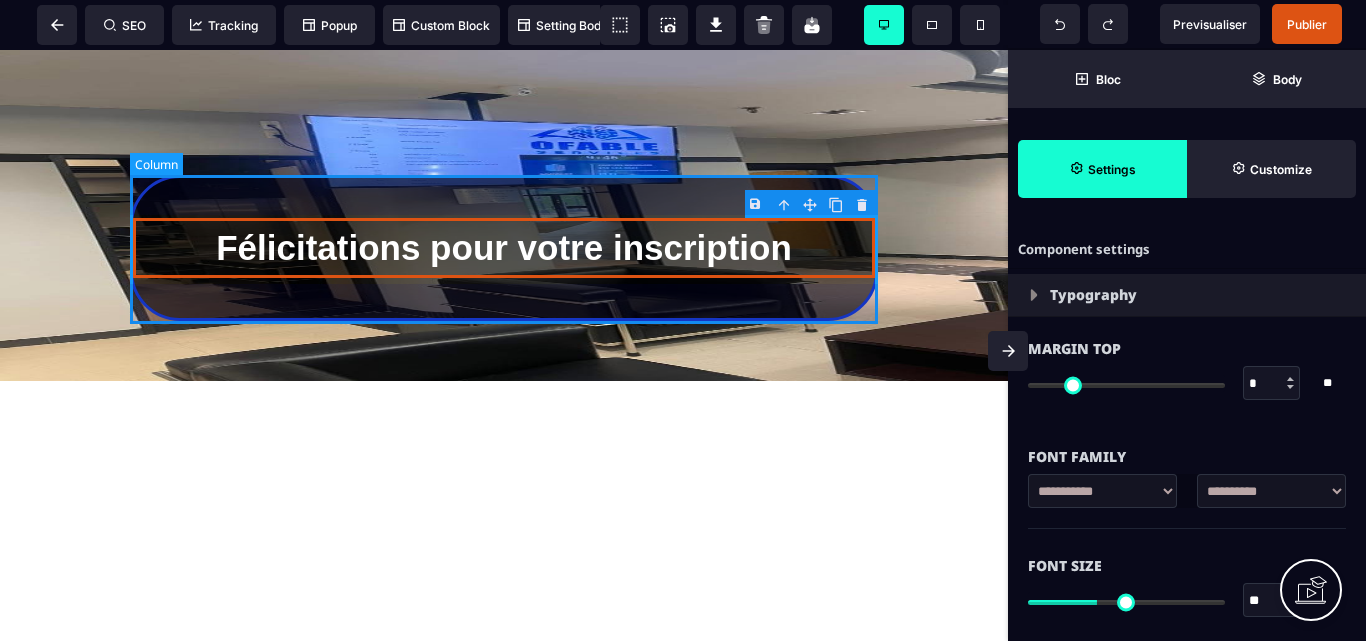 click on "Félicitations pour votre inscription" at bounding box center [504, 248] 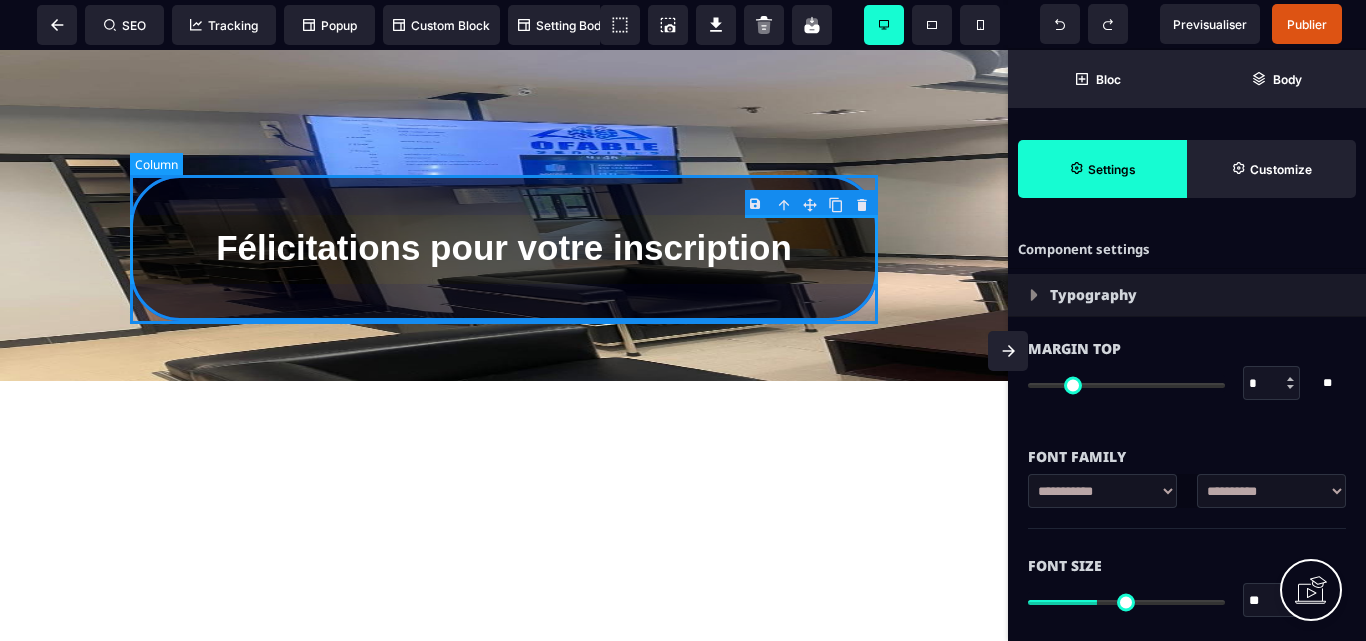 select on "*****" 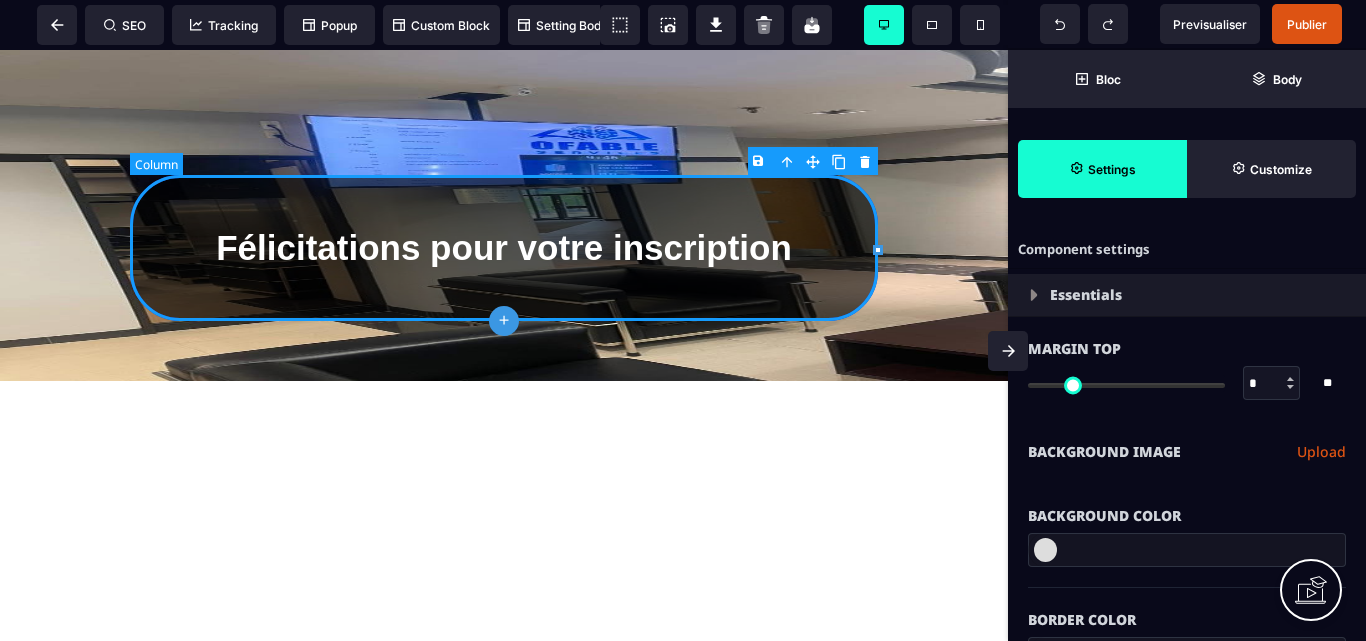 type on "*" 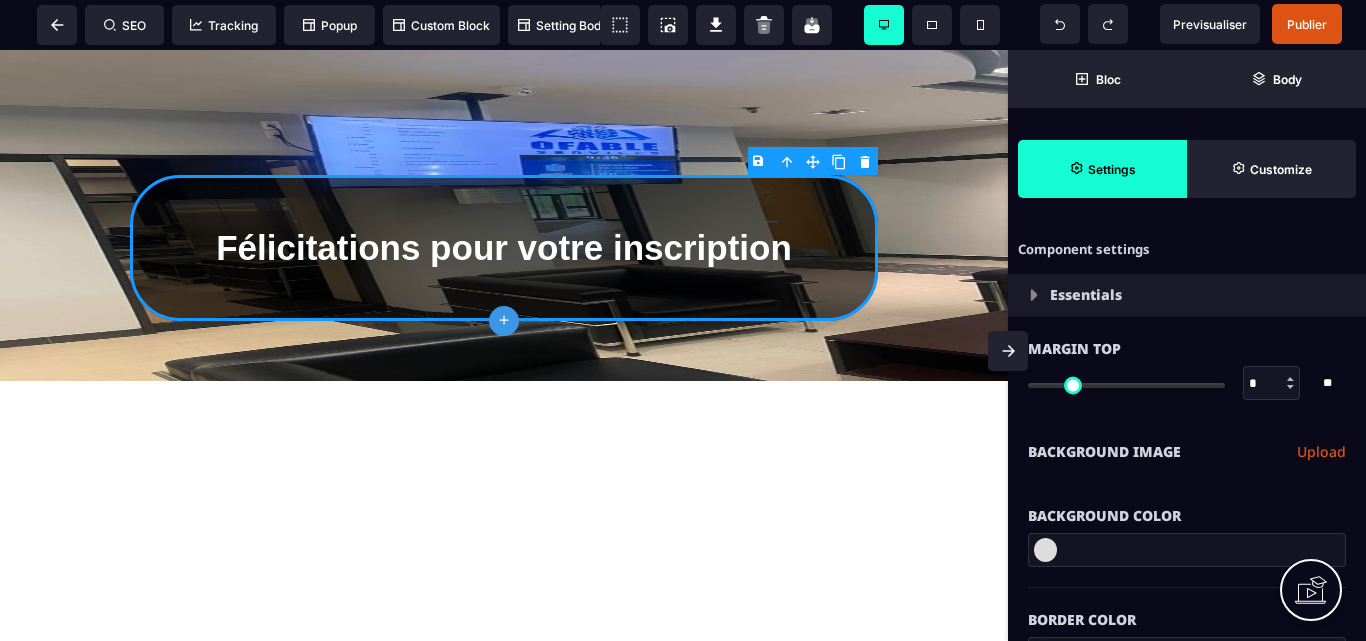 click on "plus" 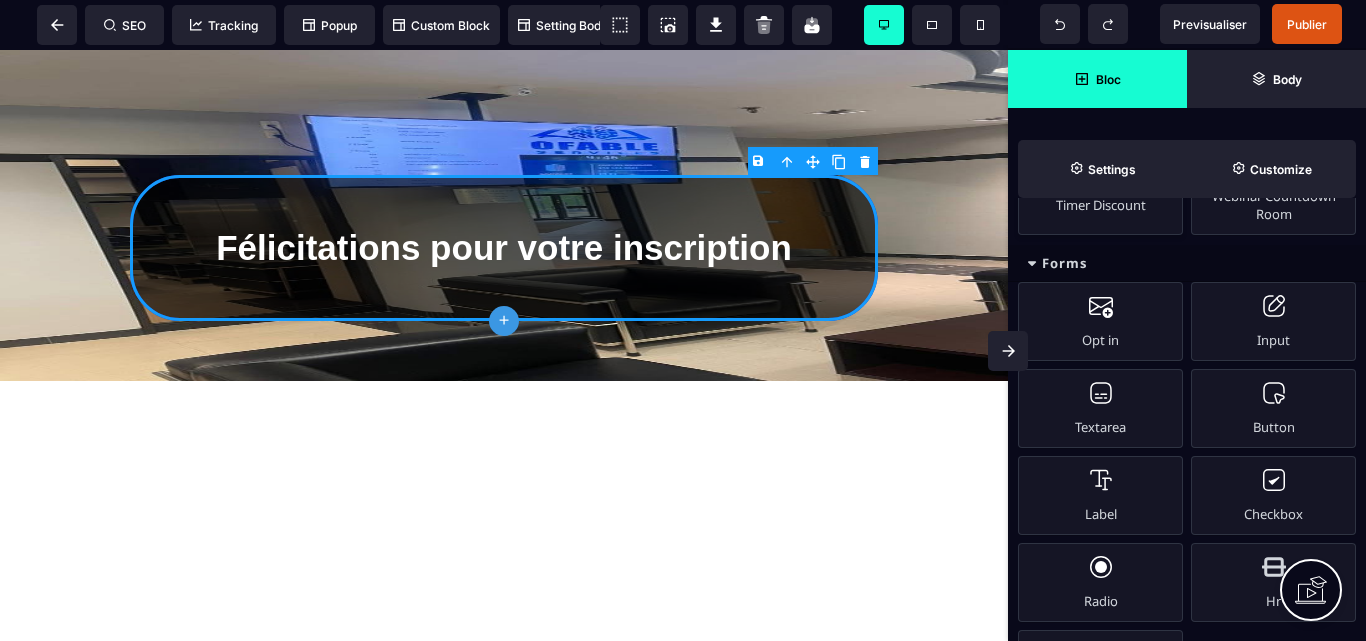 scroll, scrollTop: 800, scrollLeft: 0, axis: vertical 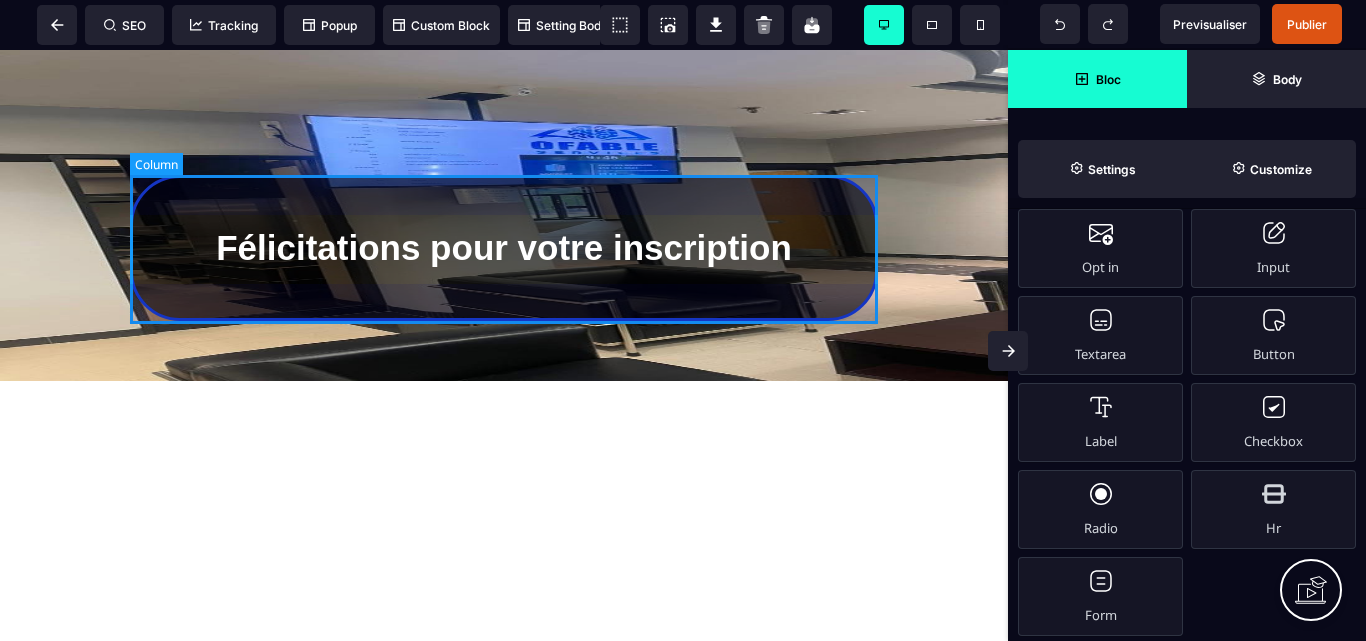 click on "Félicitations pour votre inscription" at bounding box center [504, 248] 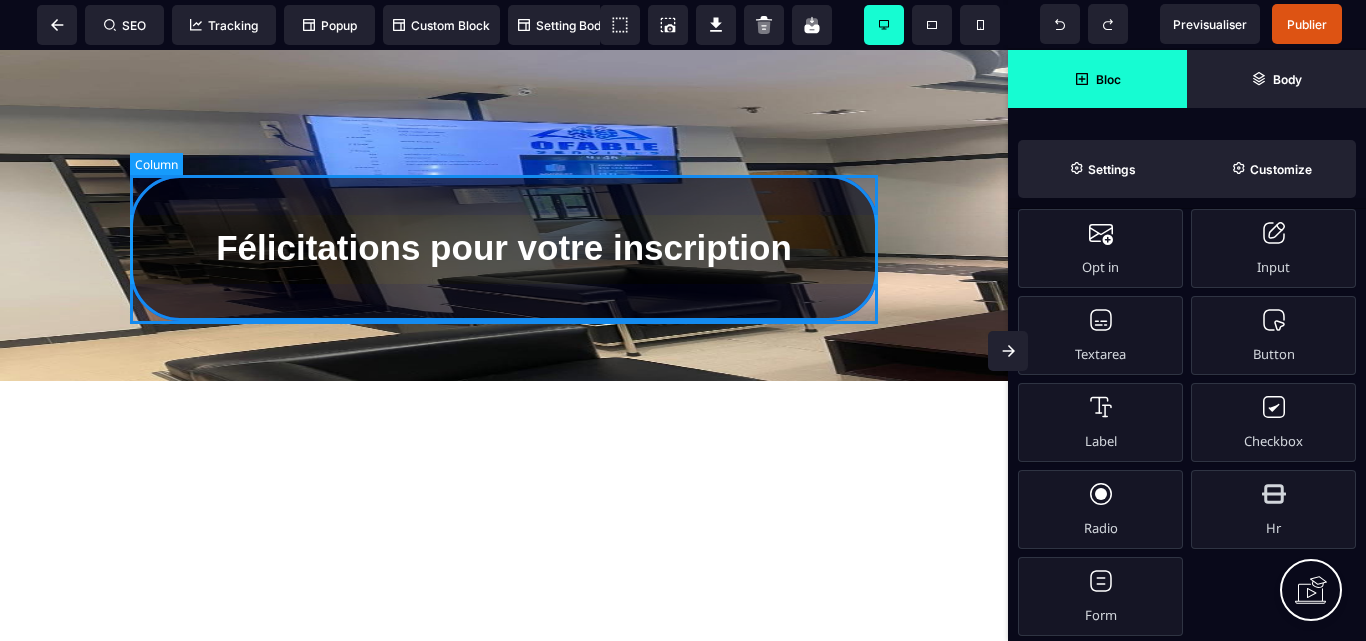 select on "*****" 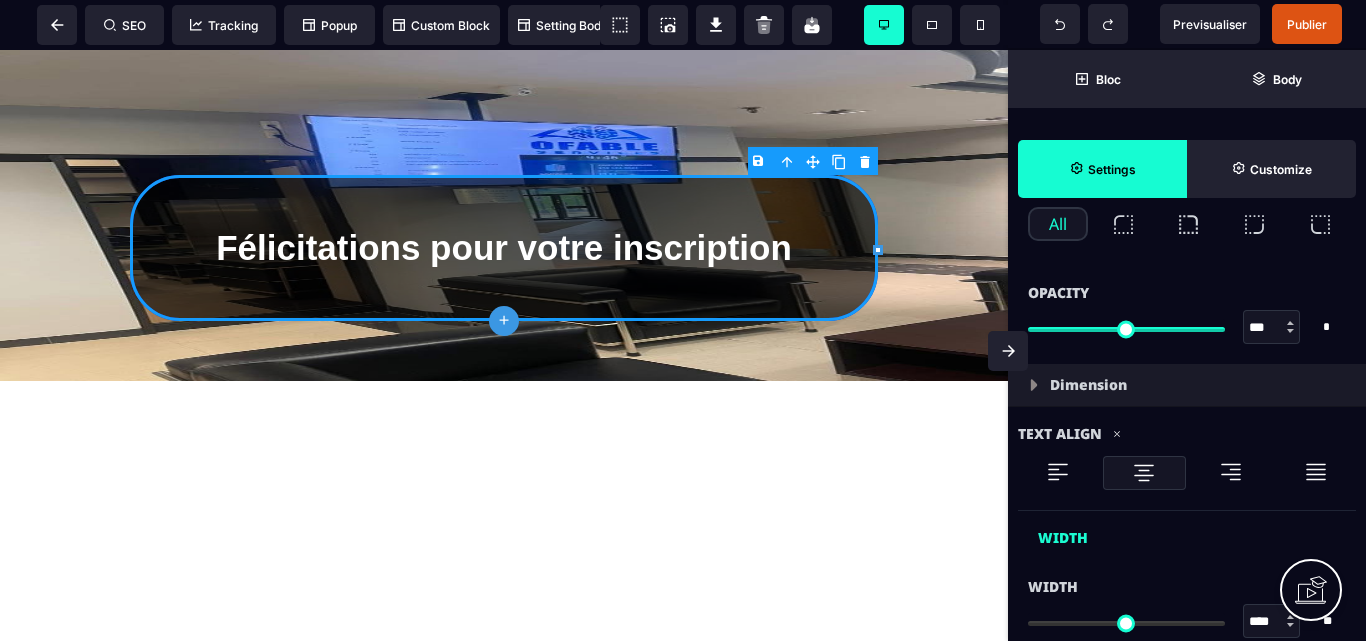 scroll, scrollTop: 0, scrollLeft: 0, axis: both 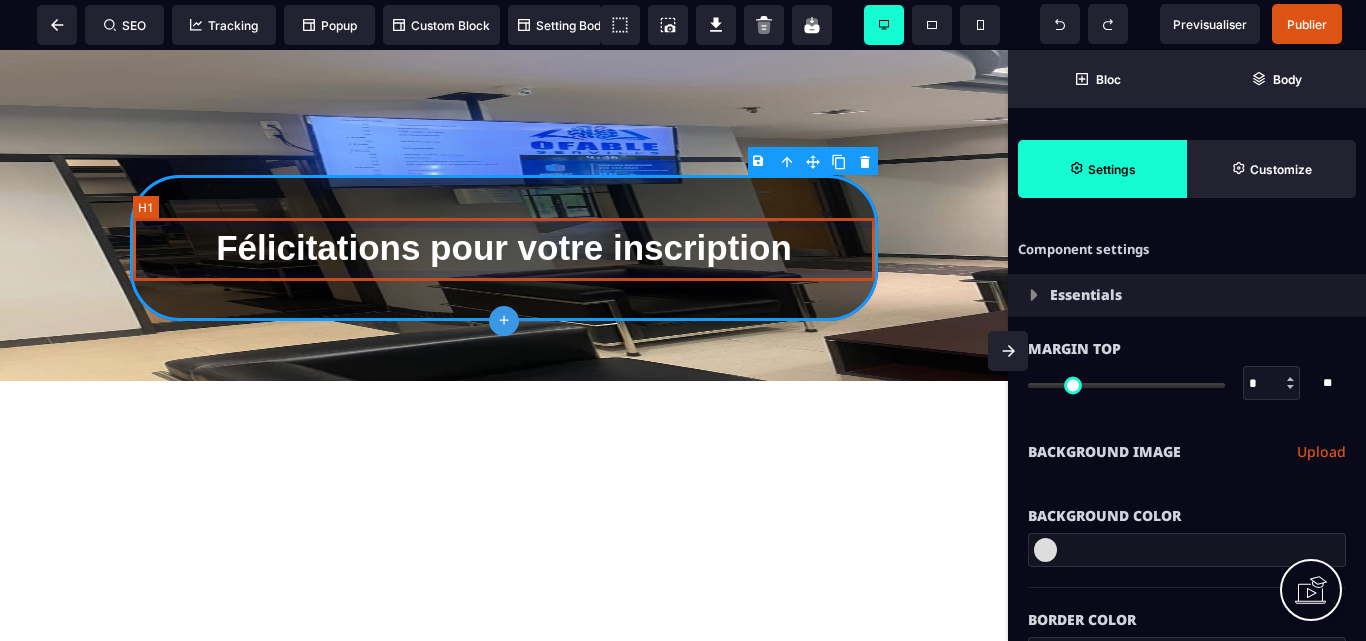 click on "Félicitations pour votre inscription" at bounding box center (504, 248) 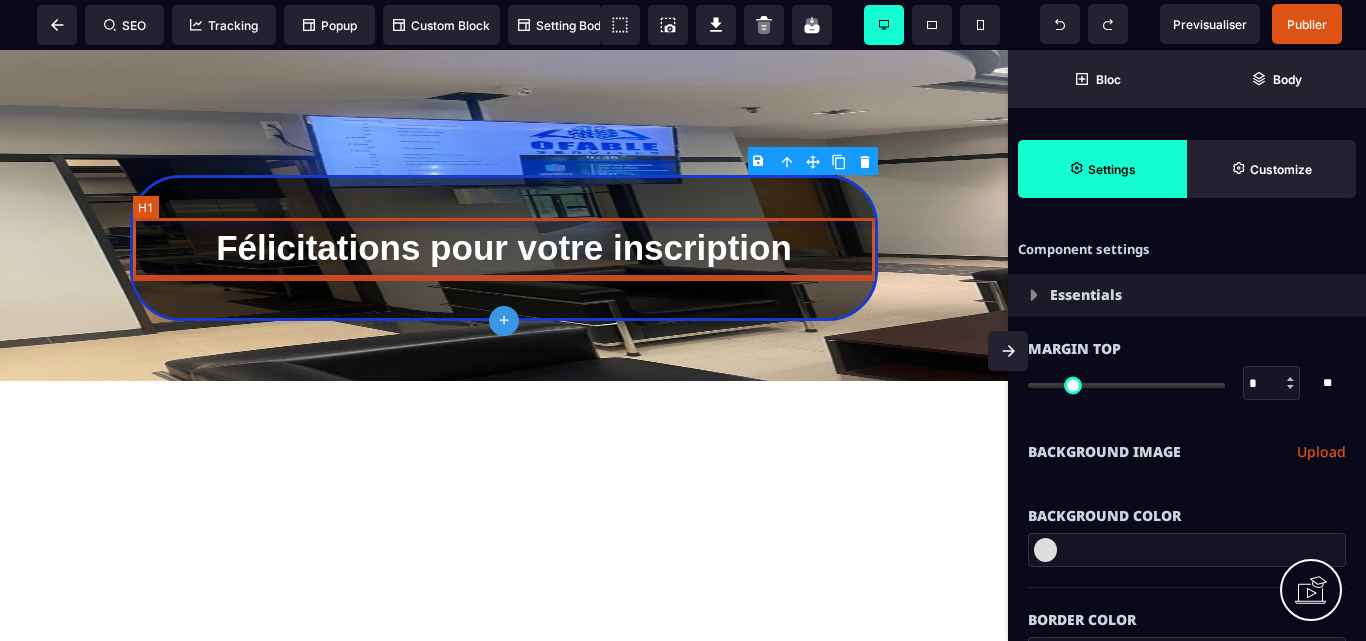 select on "***" 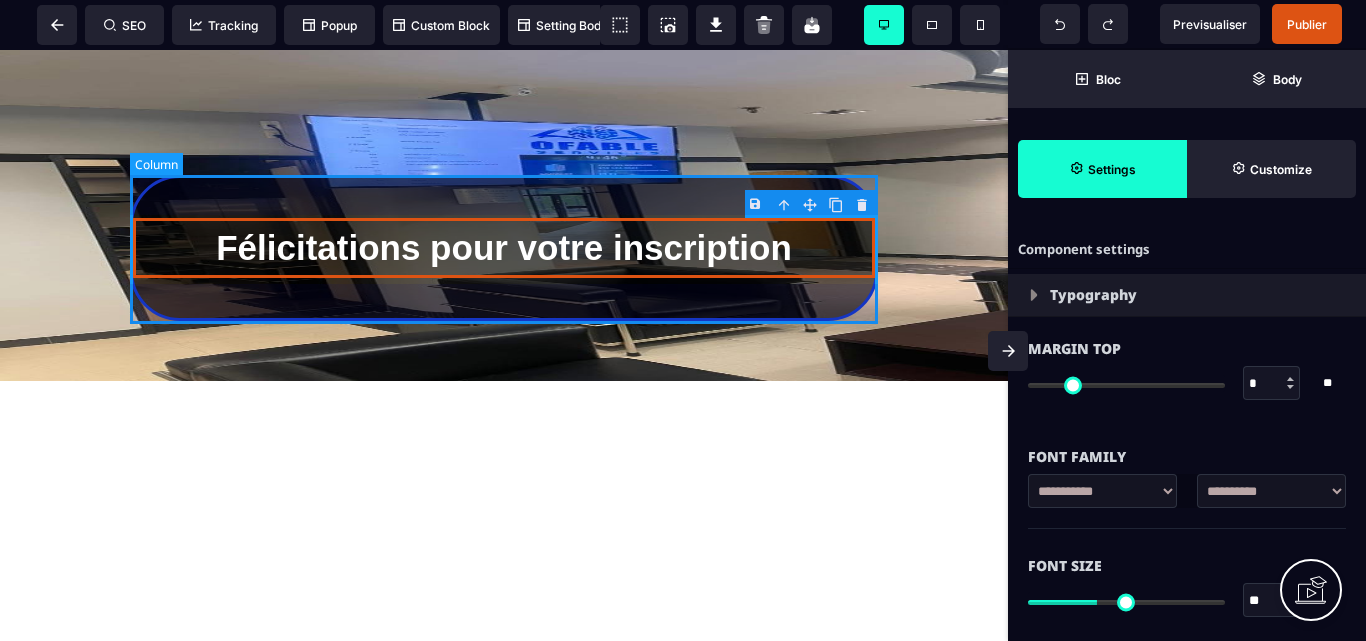 drag, startPoint x: 533, startPoint y: 315, endPoint x: 530, endPoint y: 330, distance: 15.297058 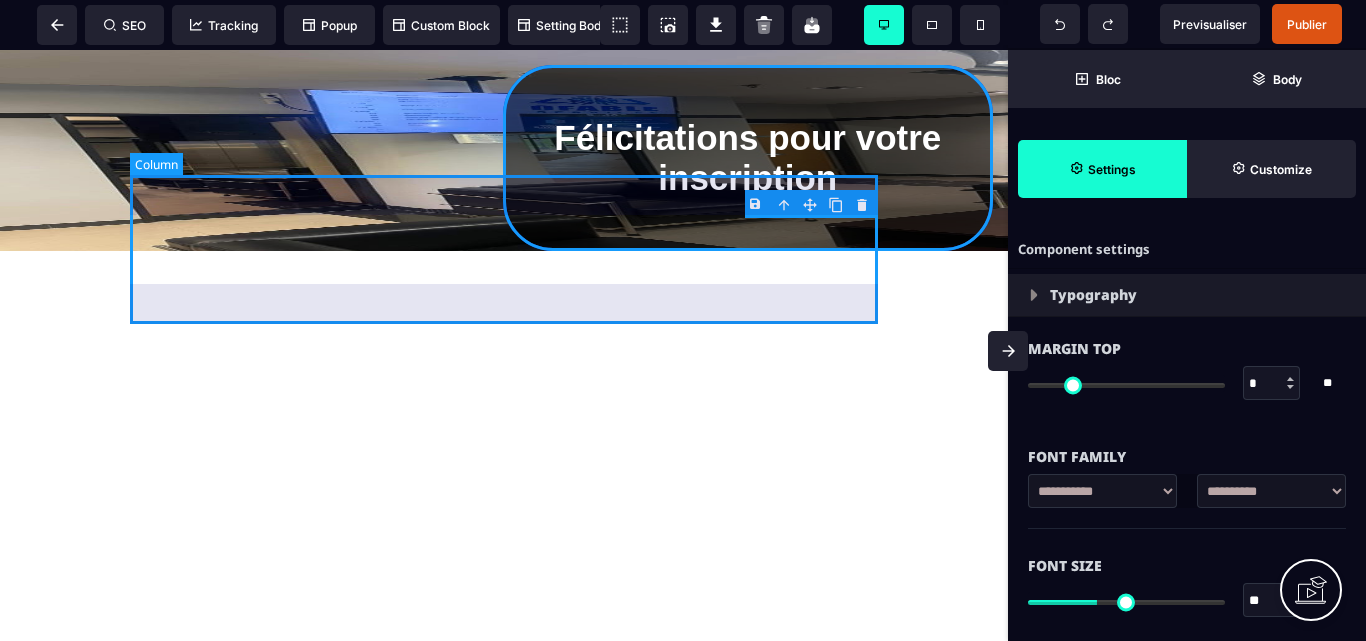 select on "*****" 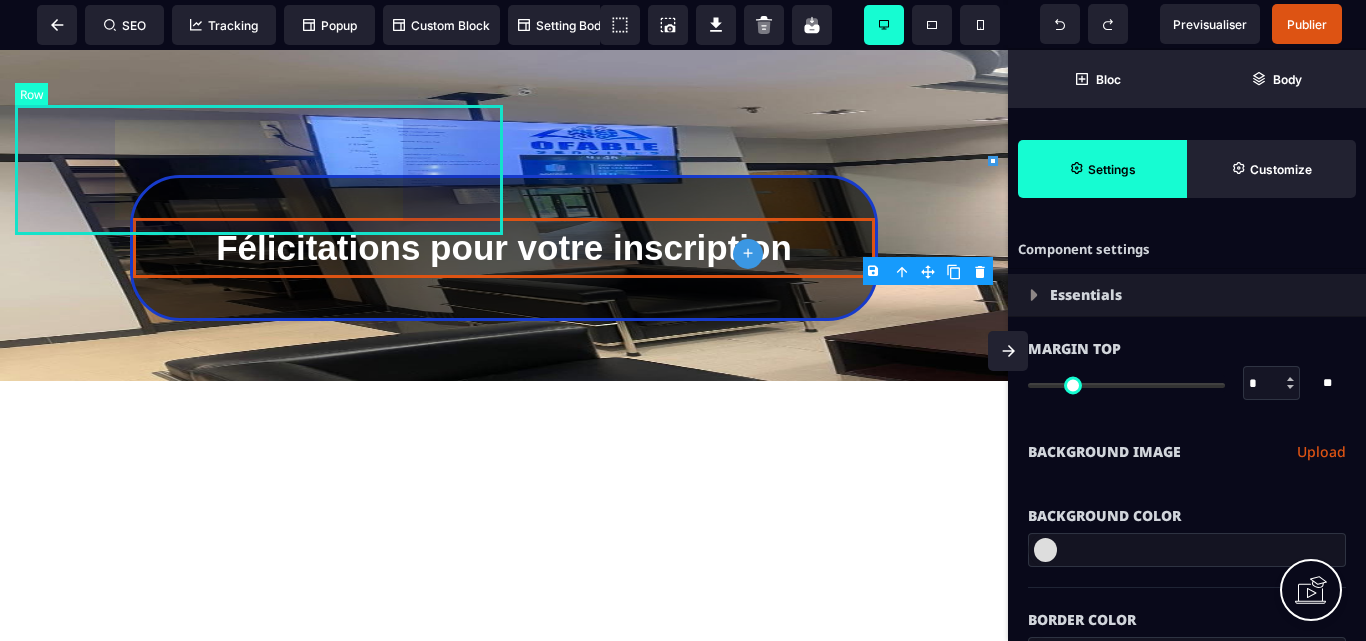 select on "***" 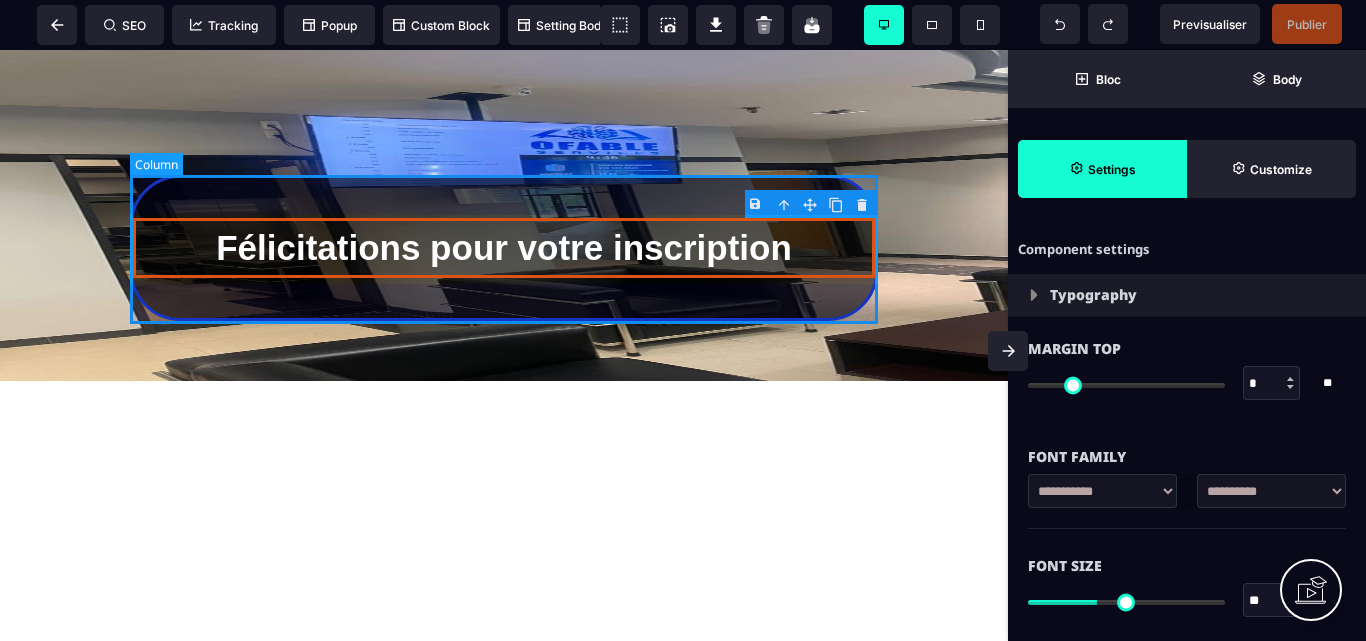 click on "Félicitations pour votre inscription" at bounding box center (504, 248) 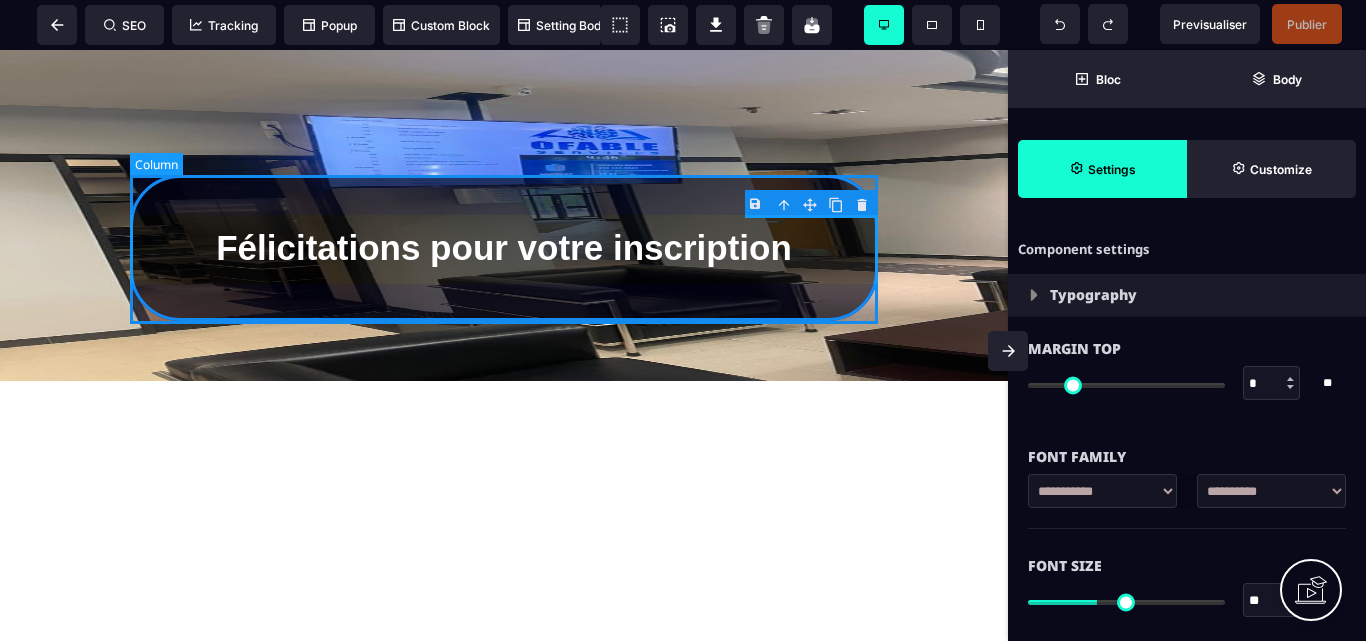 select on "*****" 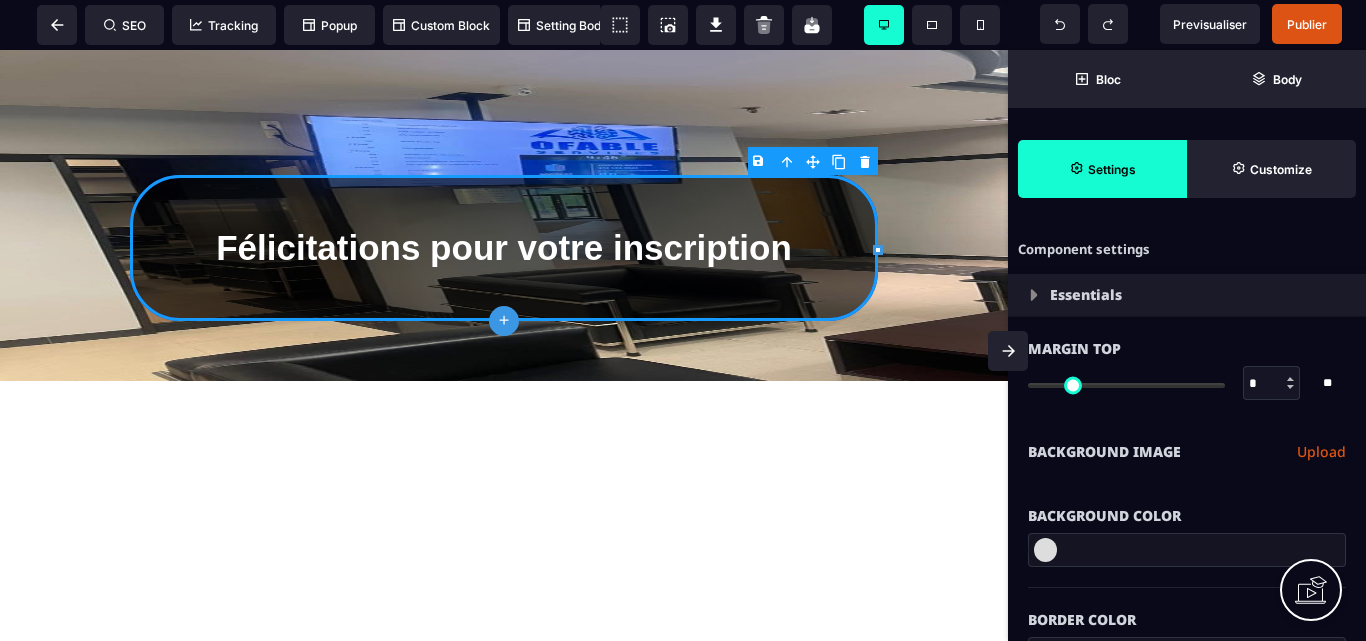click on "plus" 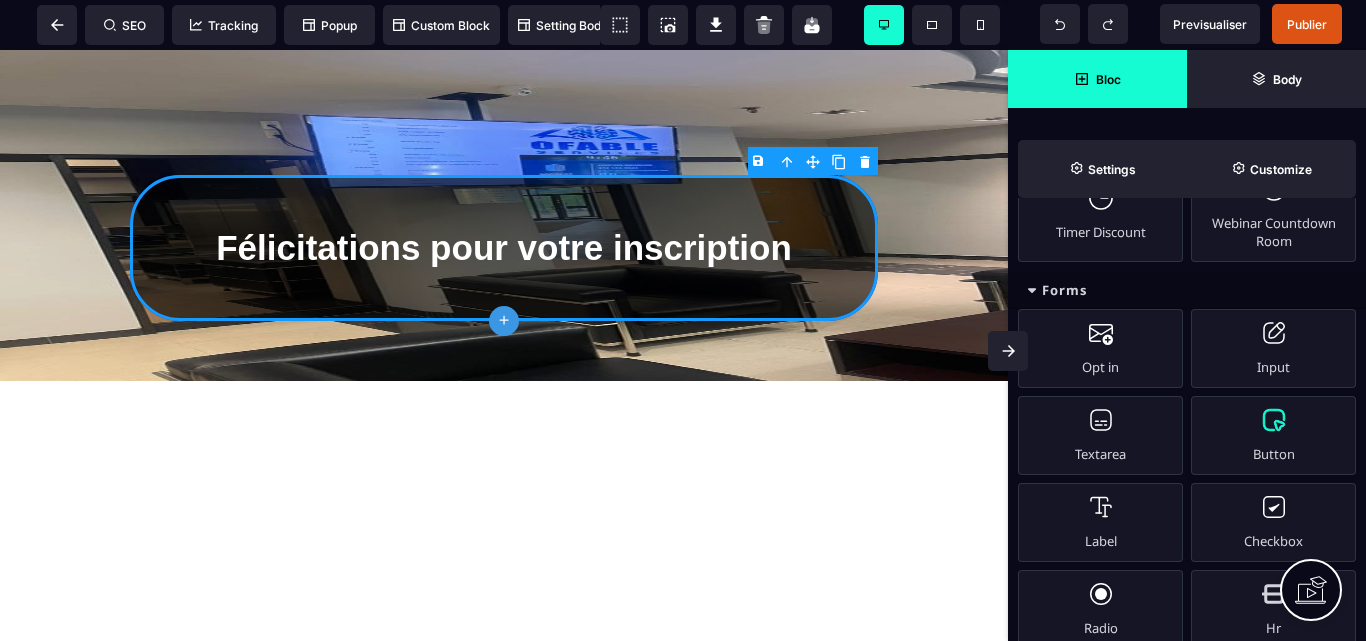 scroll, scrollTop: 800, scrollLeft: 0, axis: vertical 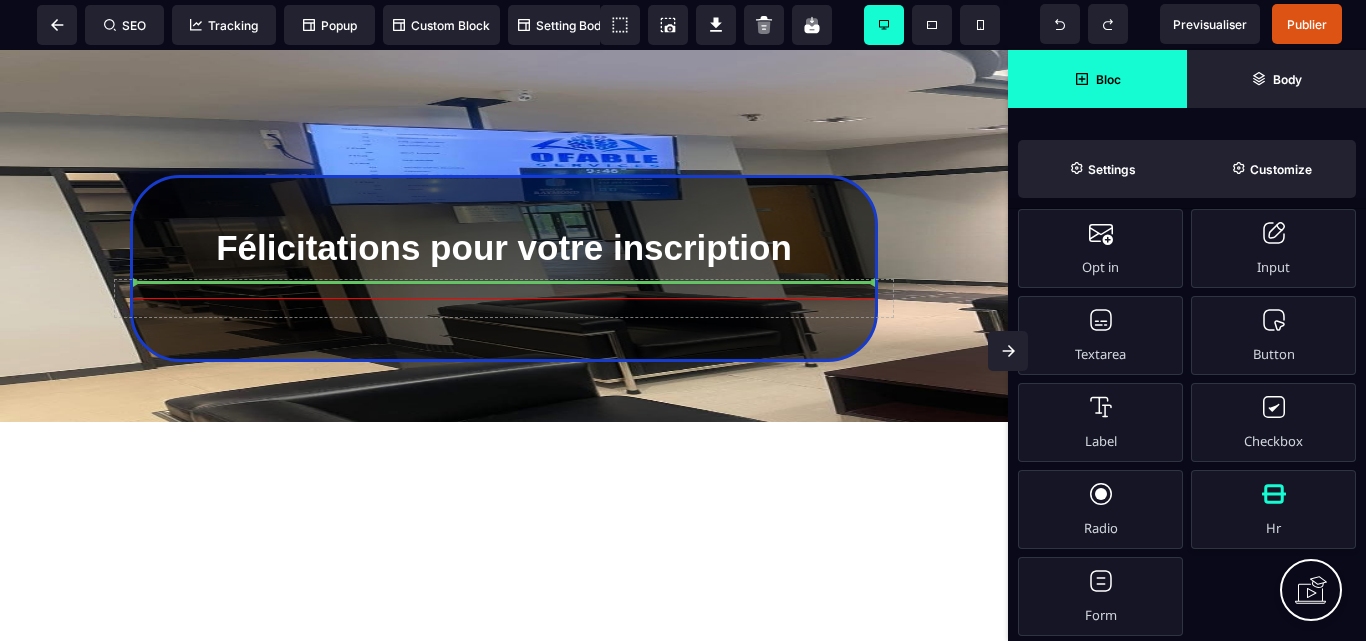 select on "**" 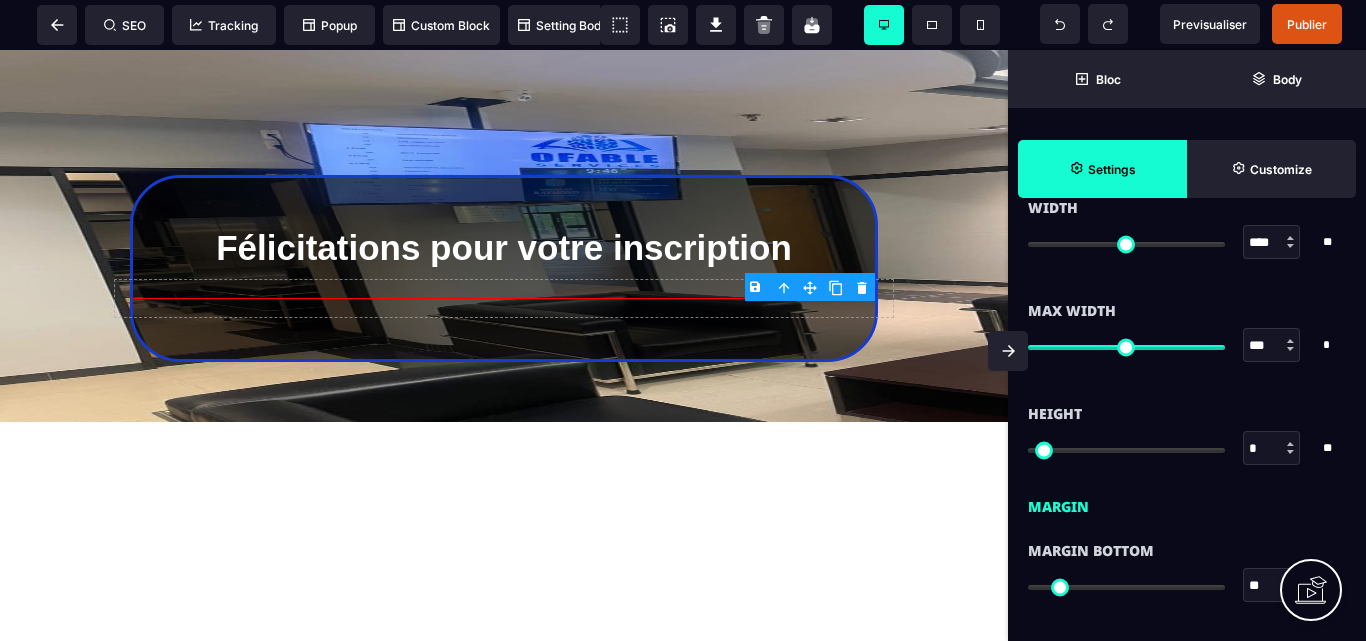 scroll, scrollTop: 909, scrollLeft: 0, axis: vertical 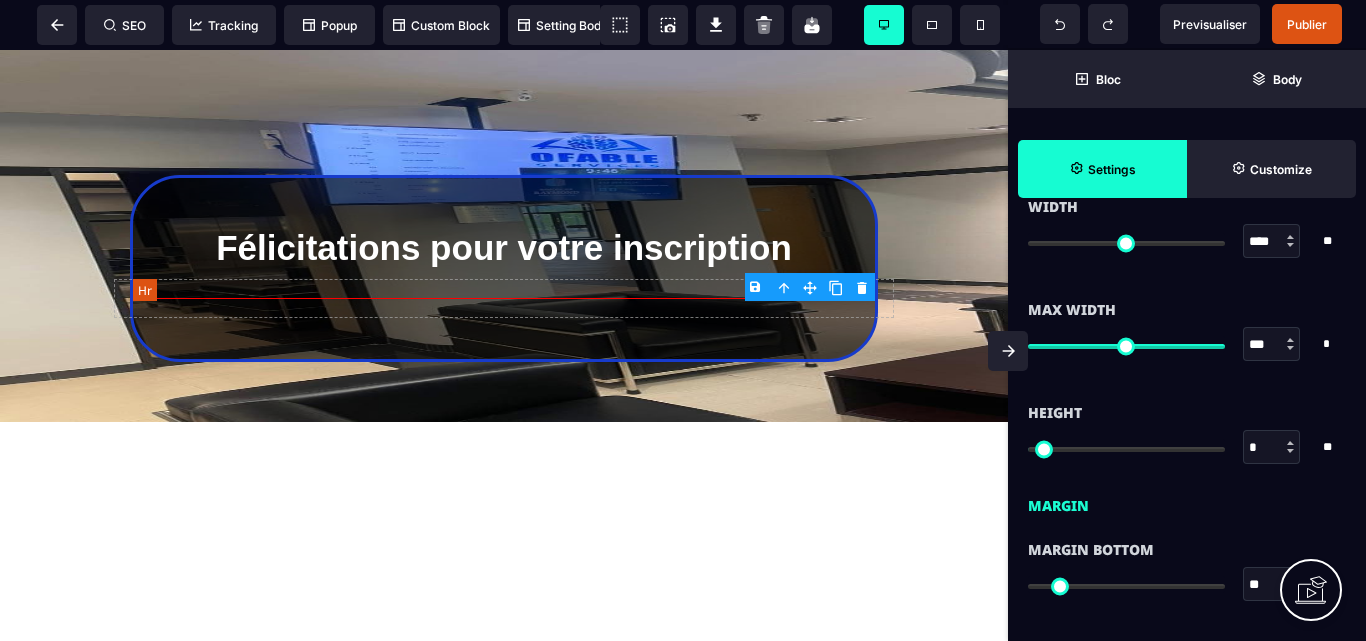 click at bounding box center [504, 298] 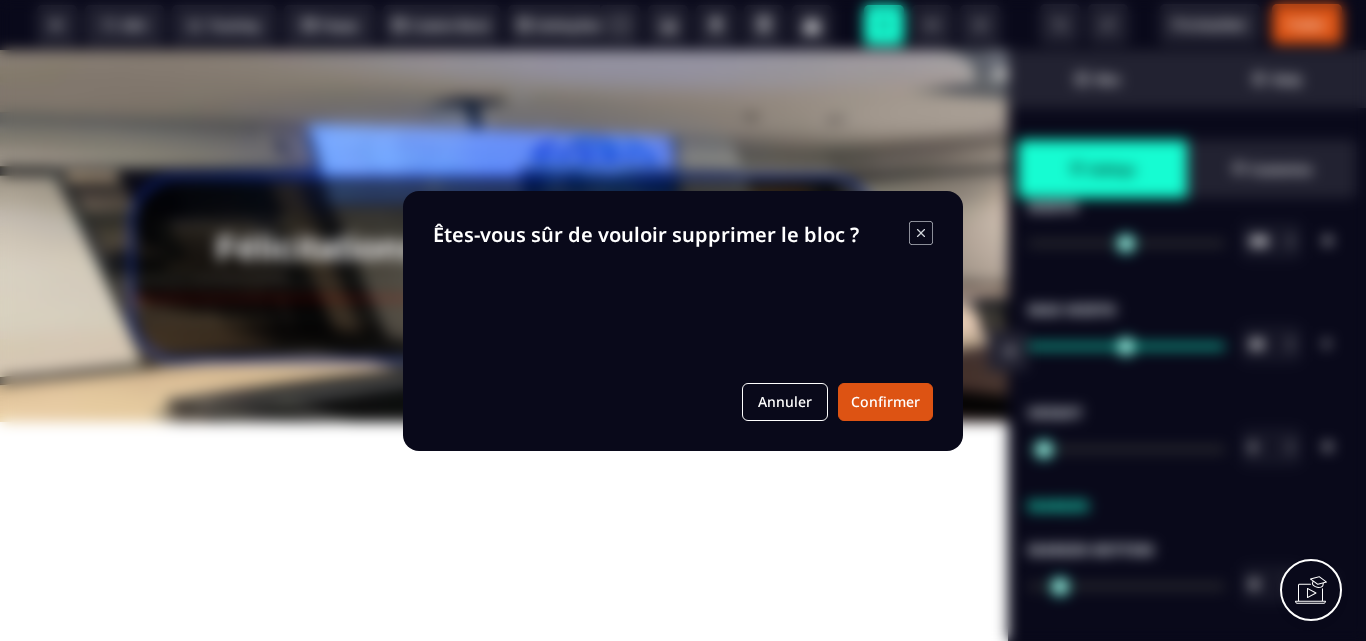 click on "B I U S
A *******
Hr
SEO
Tracking
Popup" at bounding box center [683, 320] 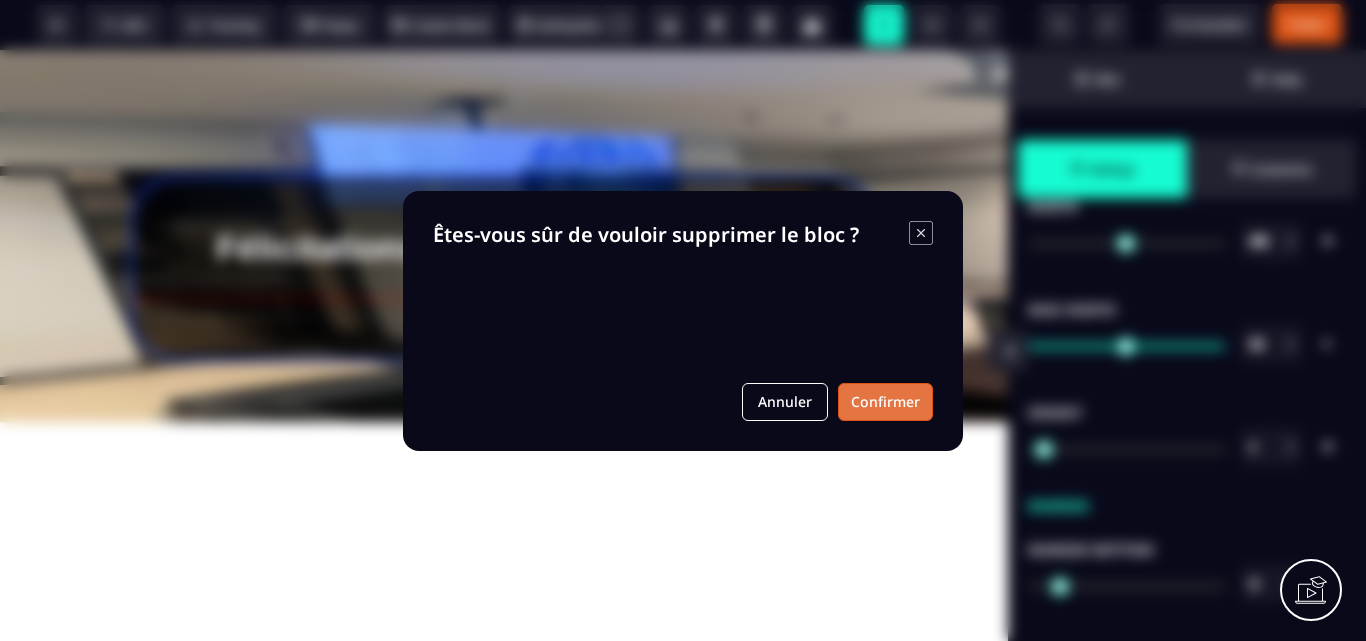 click on "Confirmer" at bounding box center [885, 402] 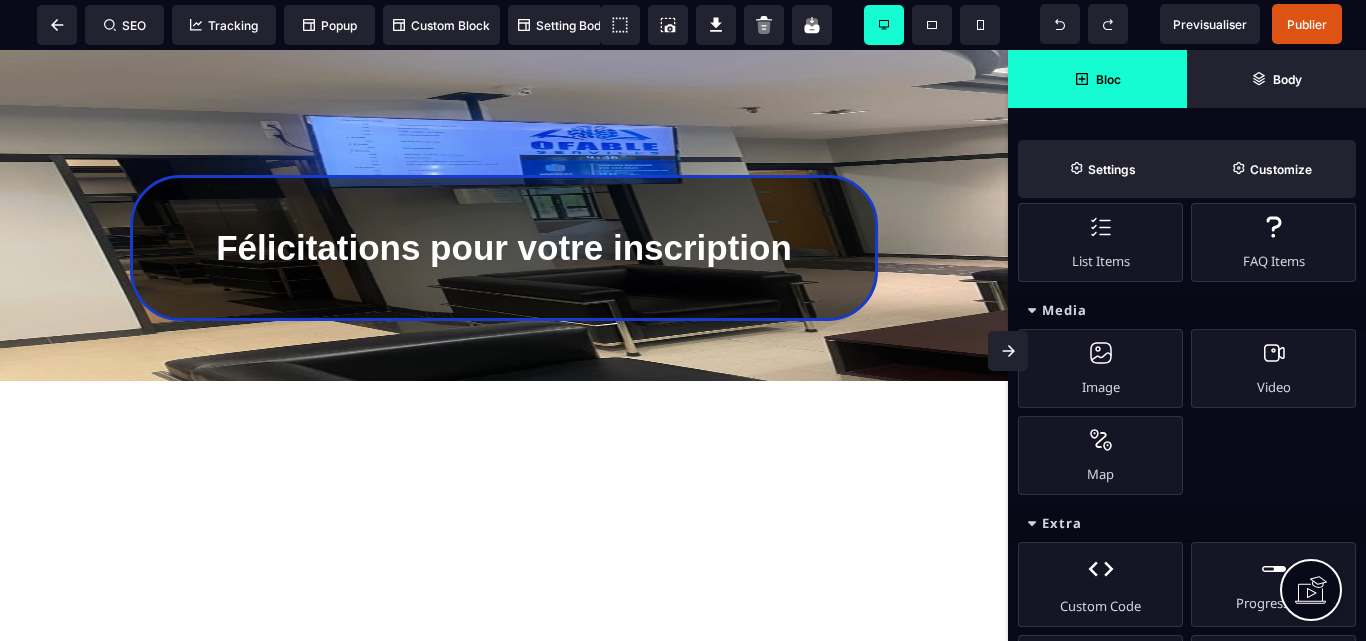 scroll, scrollTop: 1638, scrollLeft: 0, axis: vertical 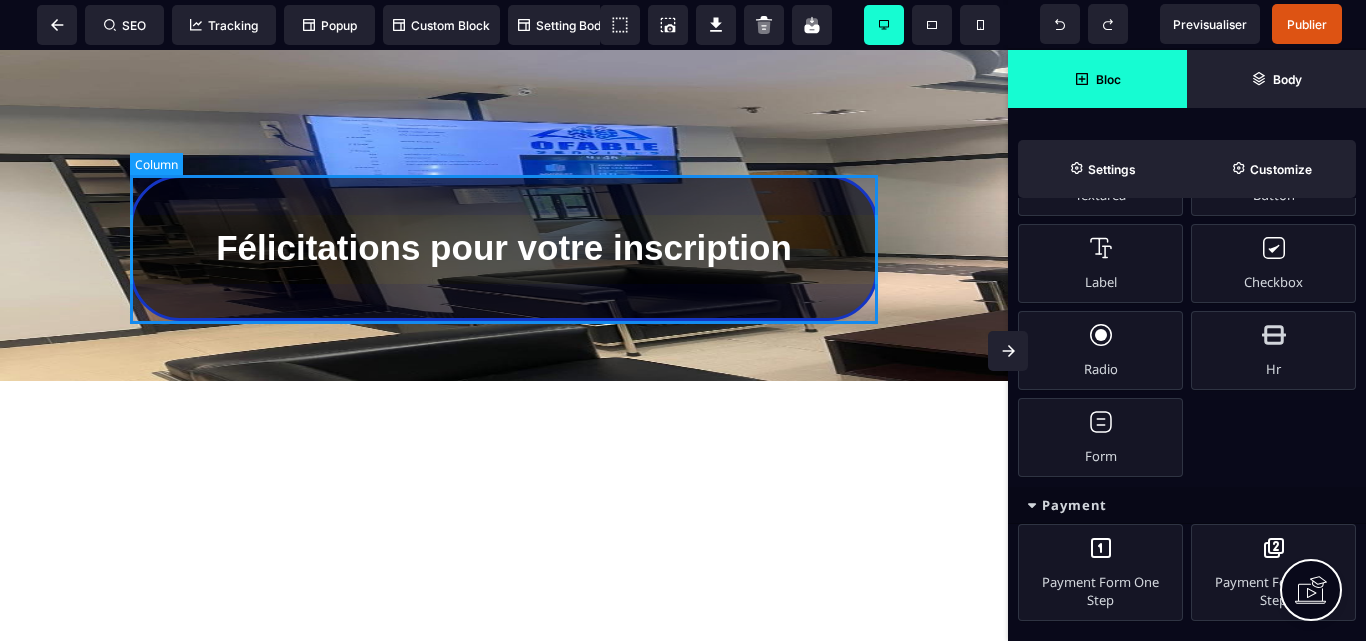click on "Félicitations pour votre inscription" at bounding box center [504, 248] 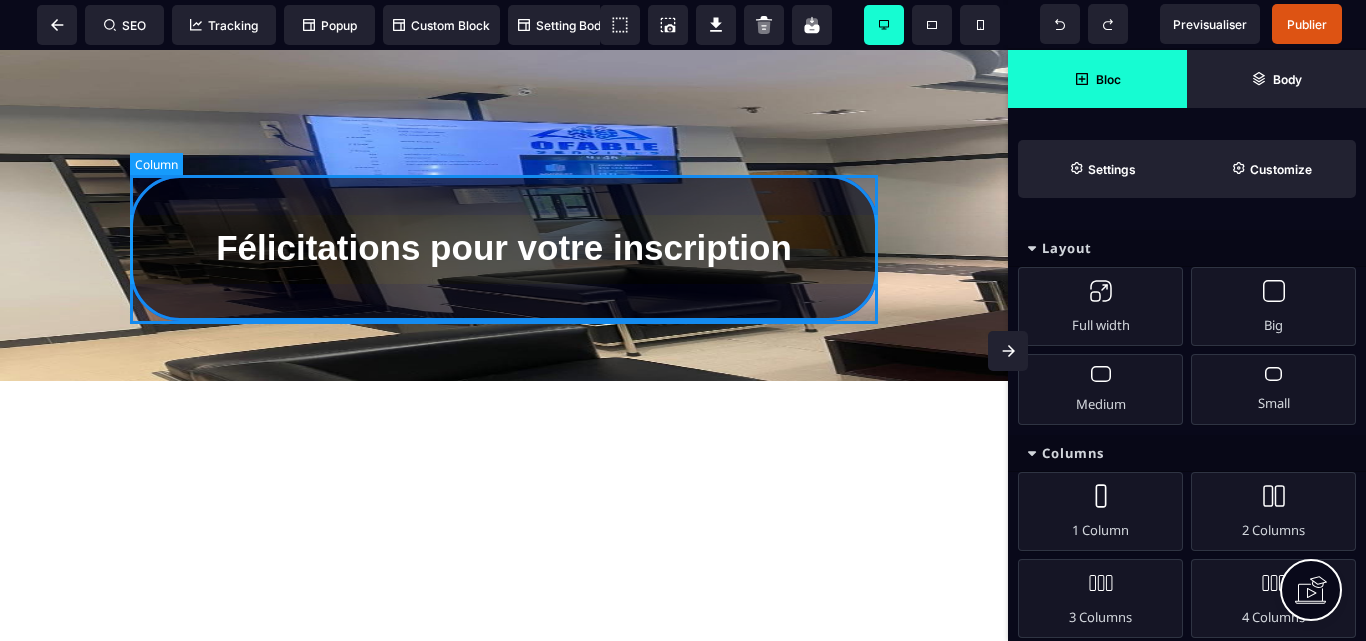 select on "*****" 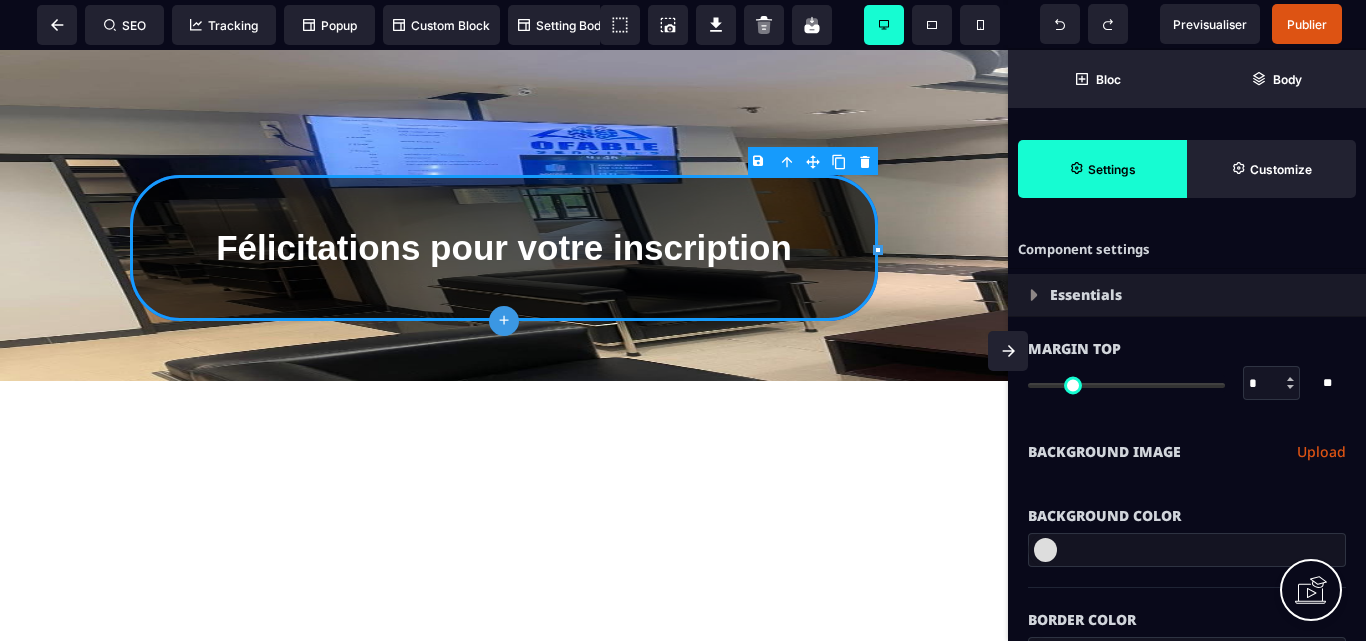 click on "plus" 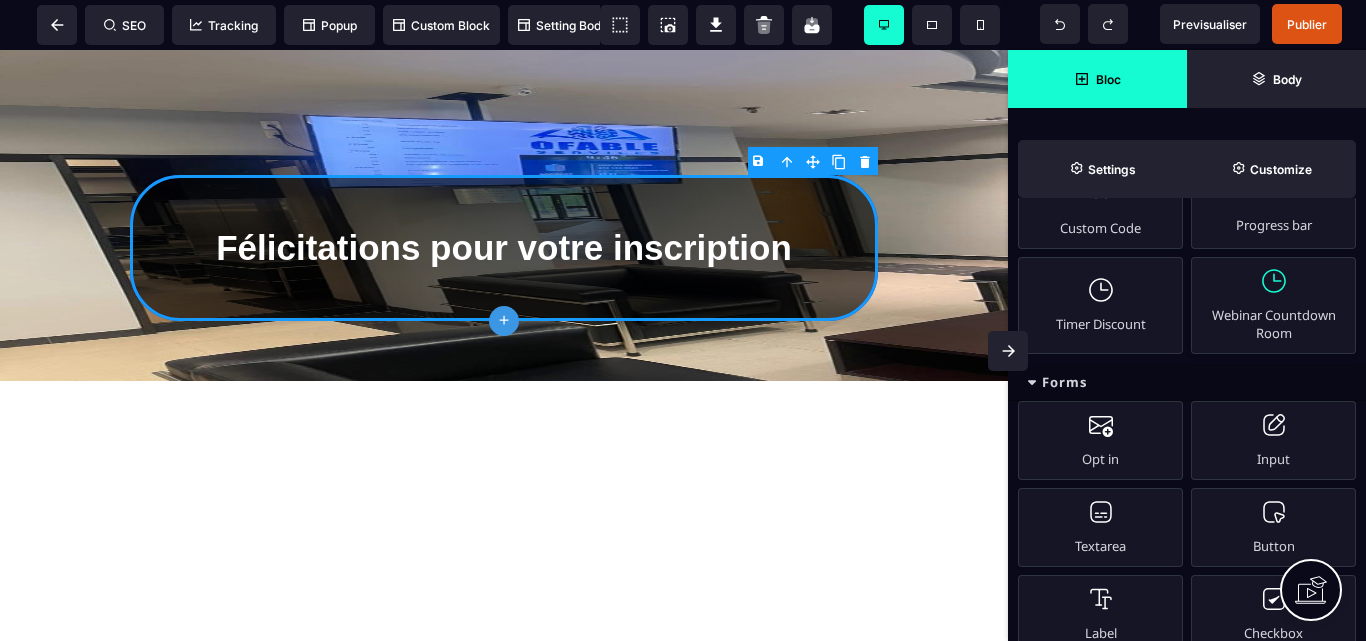 scroll, scrollTop: 800, scrollLeft: 0, axis: vertical 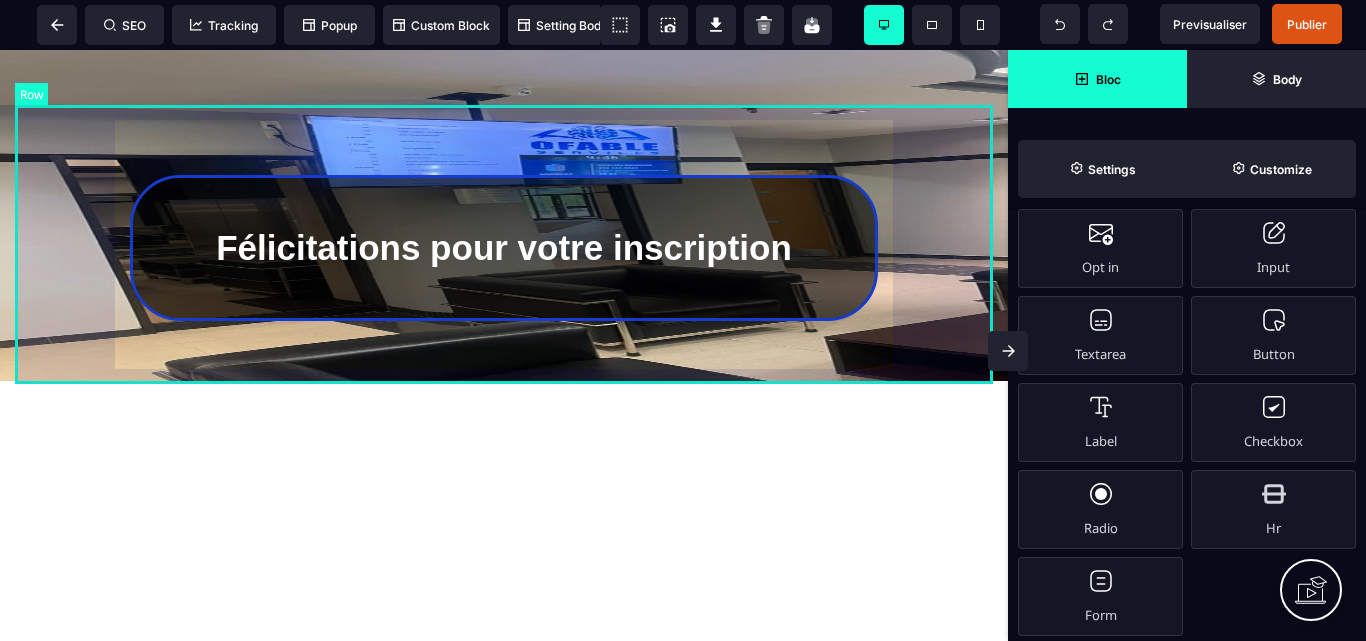 click on "Félicitations pour votre inscription" at bounding box center [504, 243] 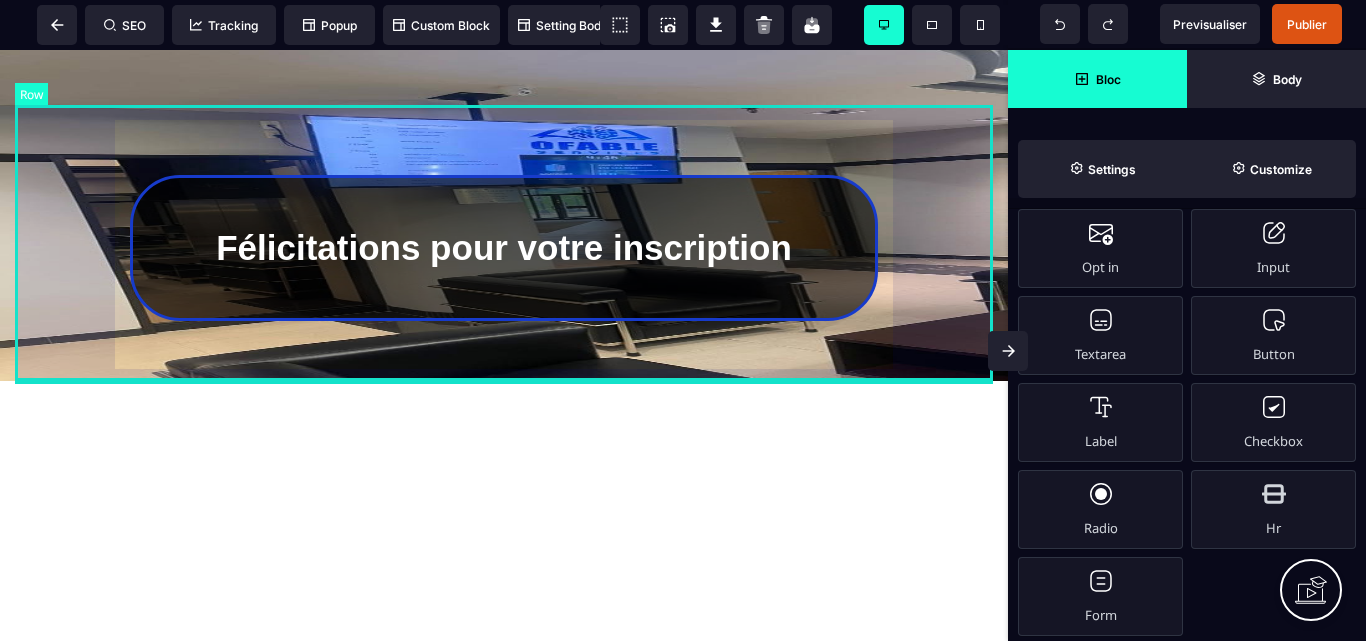 select on "*" 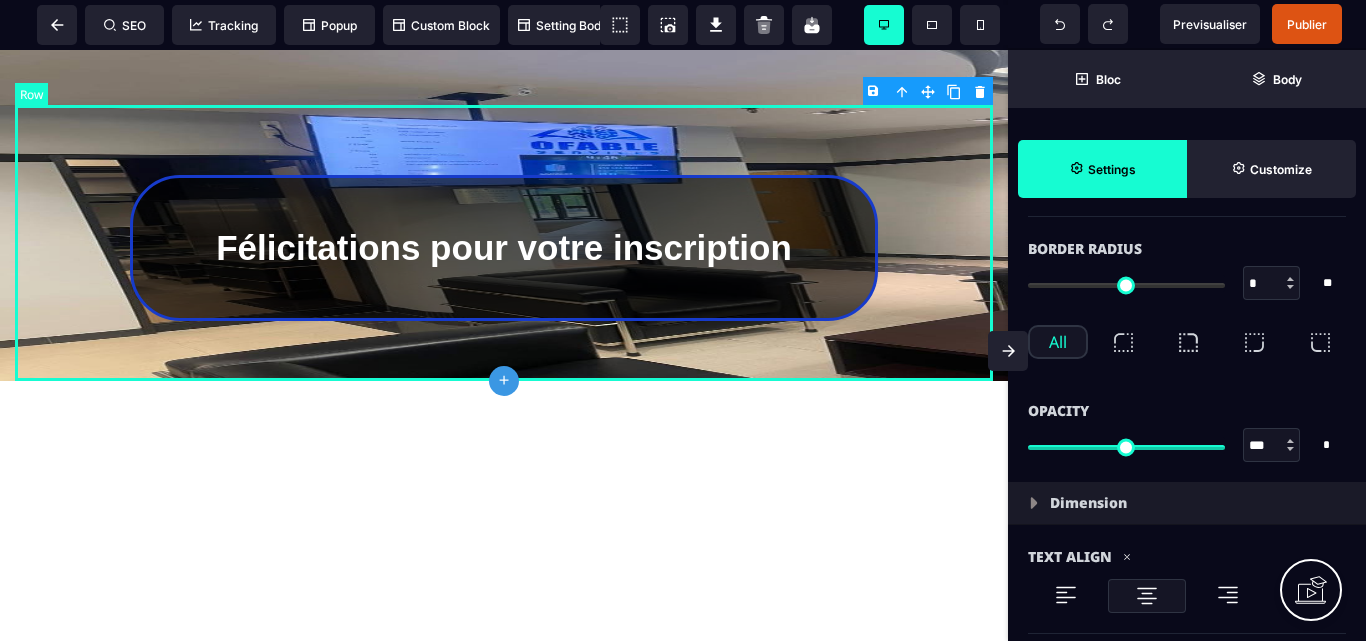 type on "****" 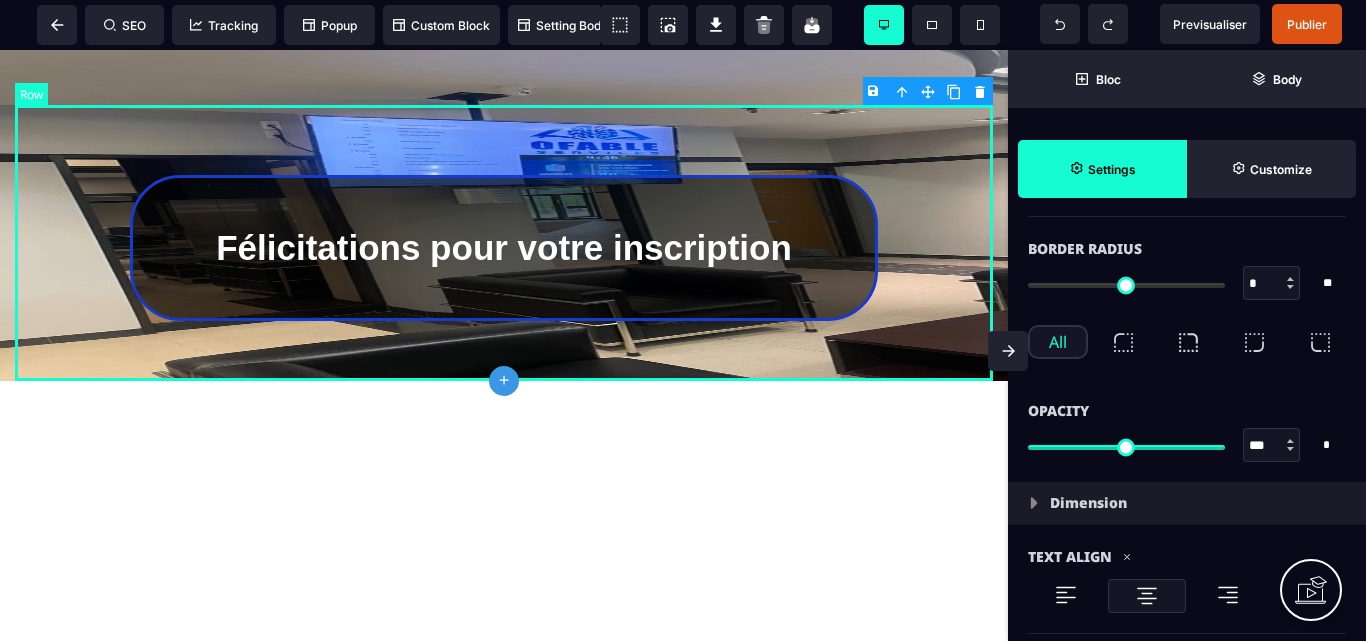 type on "****" 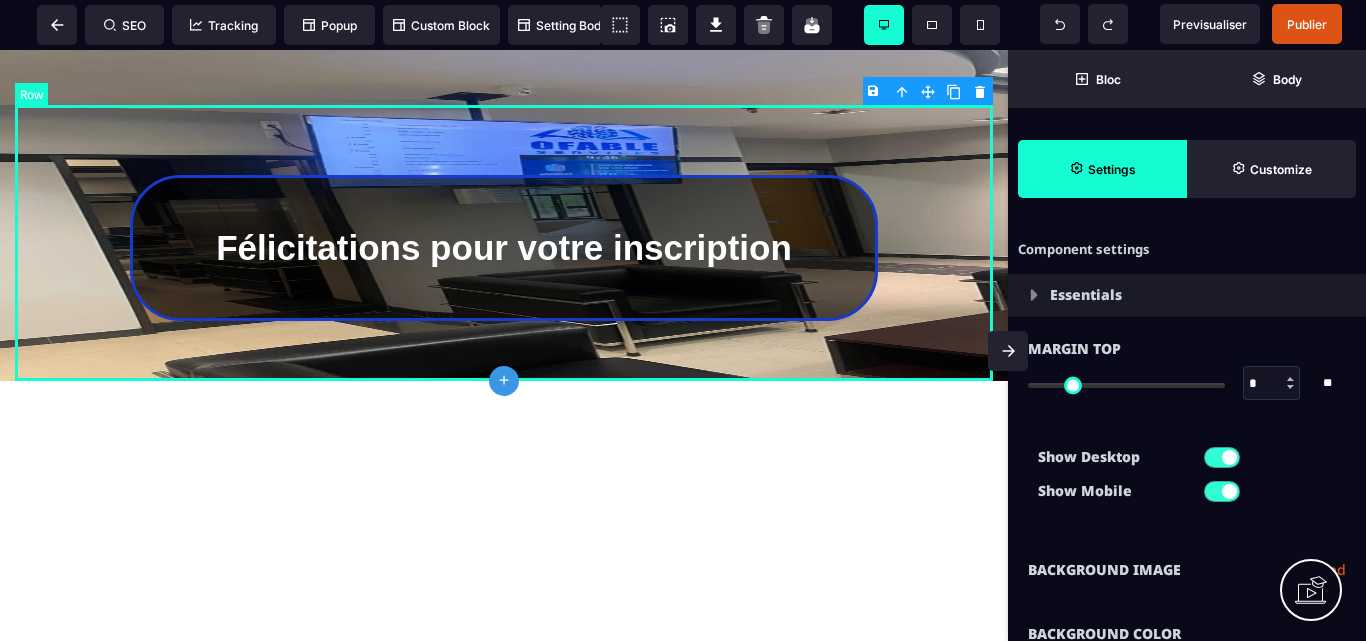 select on "**" 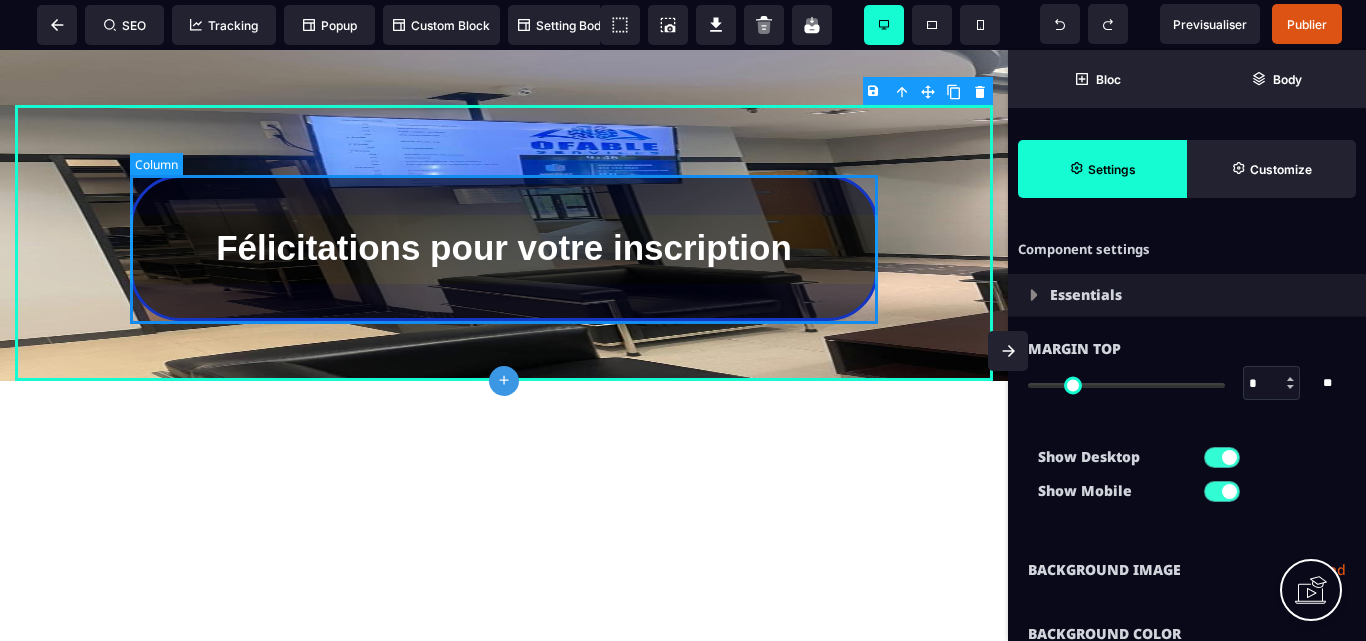 click on "Félicitations pour votre inscription" at bounding box center [504, 248] 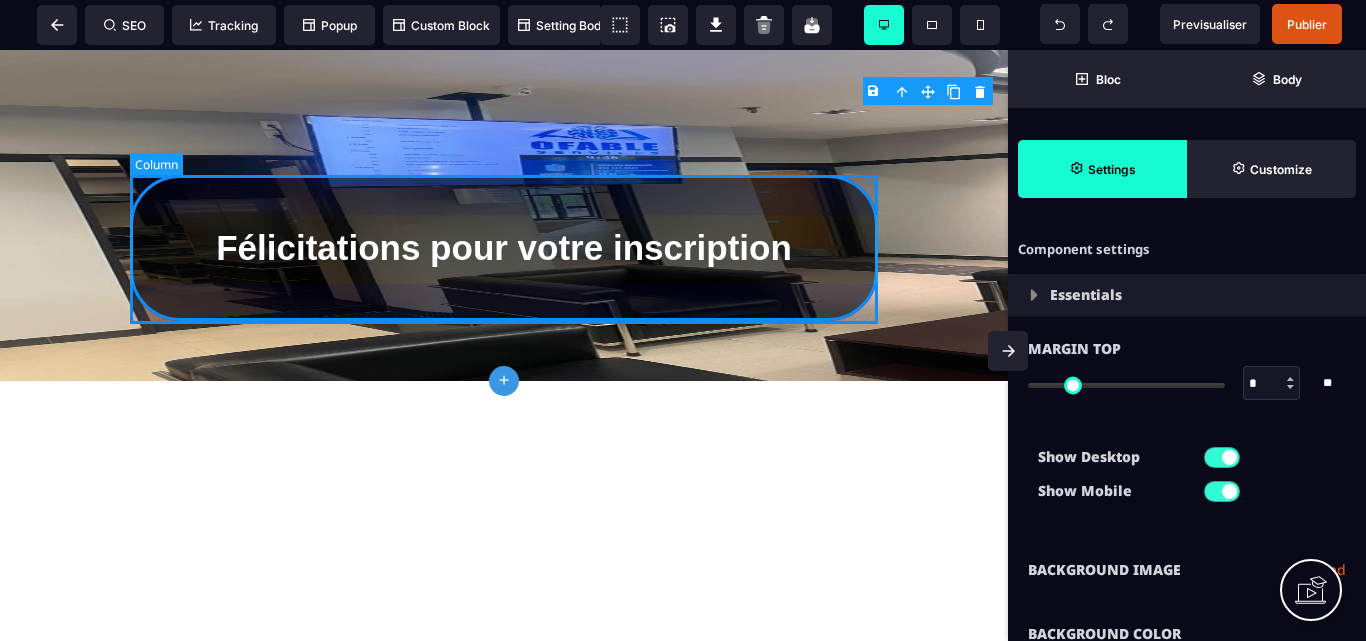 select on "*****" 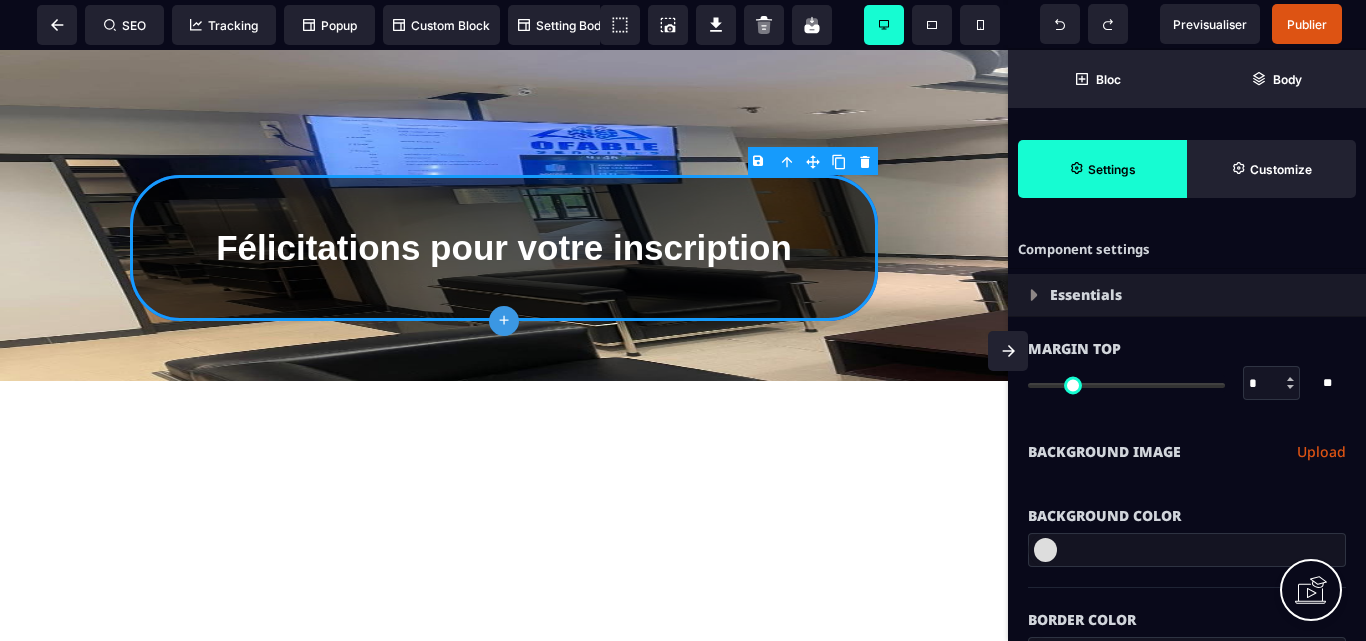 click on "plus" 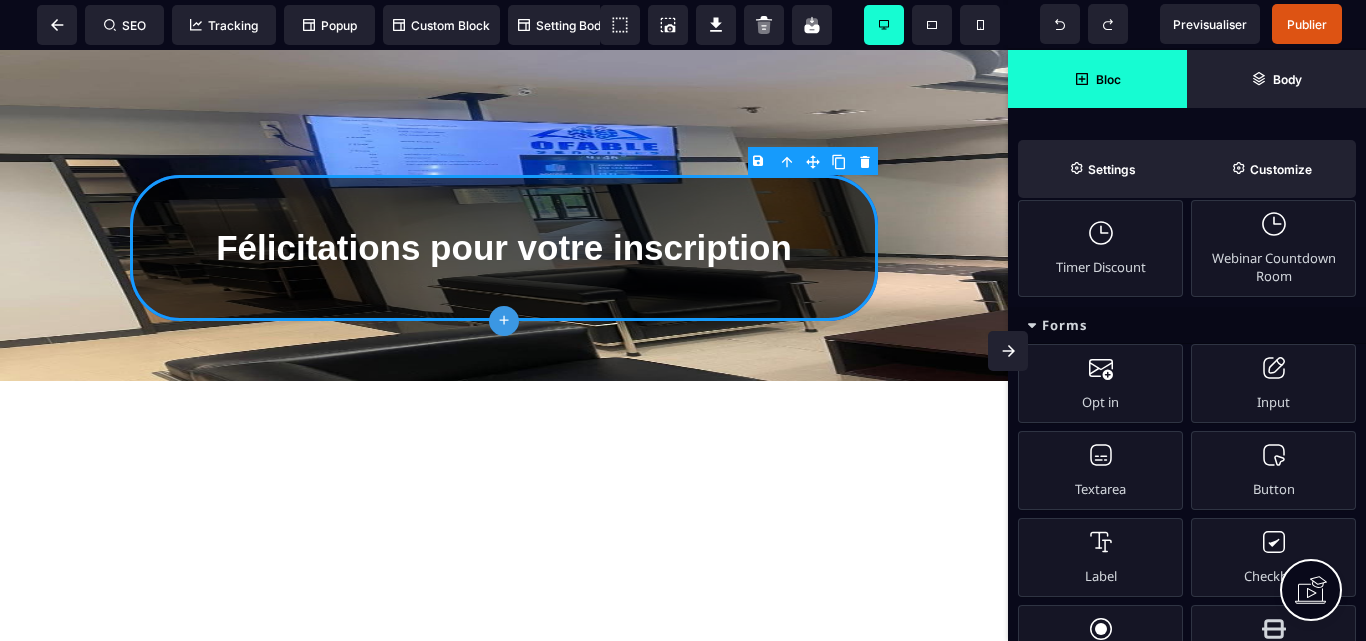 scroll, scrollTop: 700, scrollLeft: 0, axis: vertical 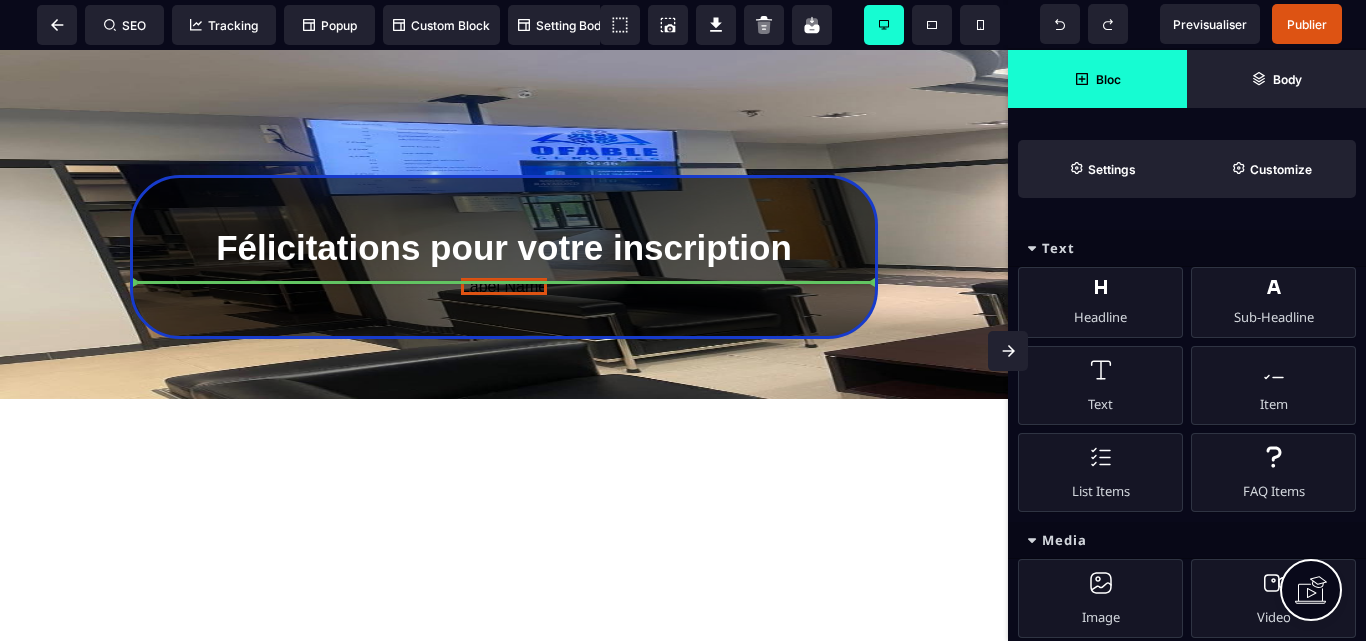 select on "***" 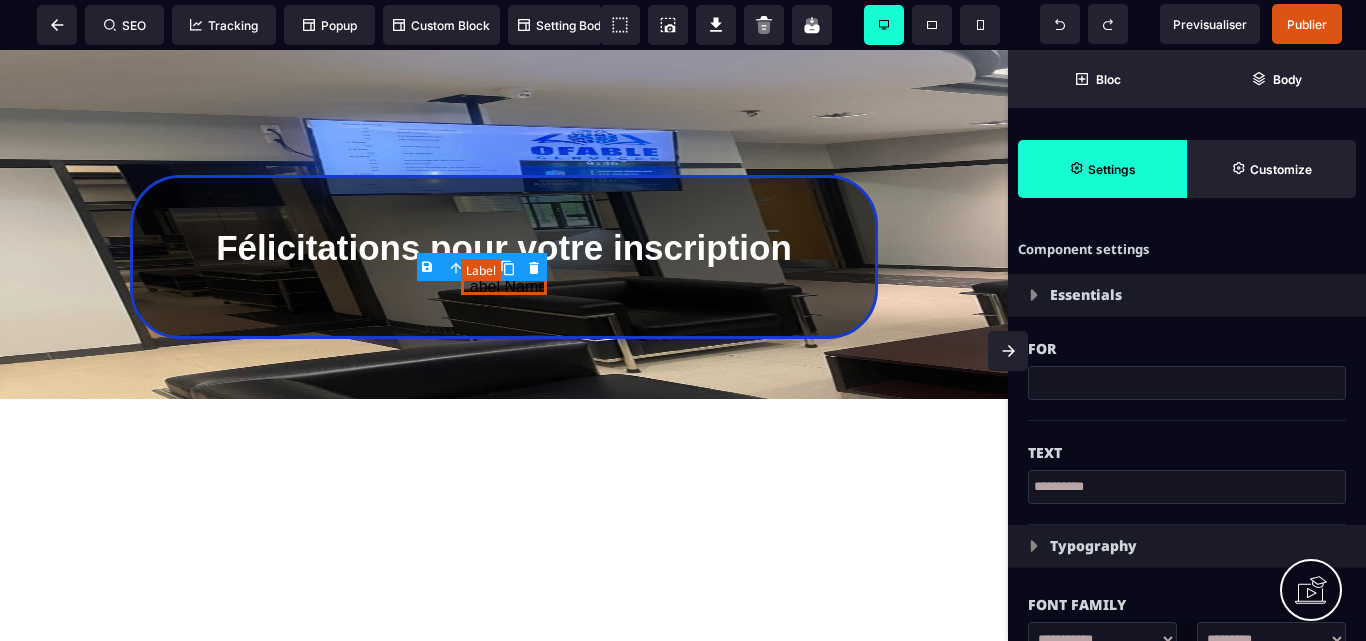 click on "Label Name" at bounding box center (504, 286) 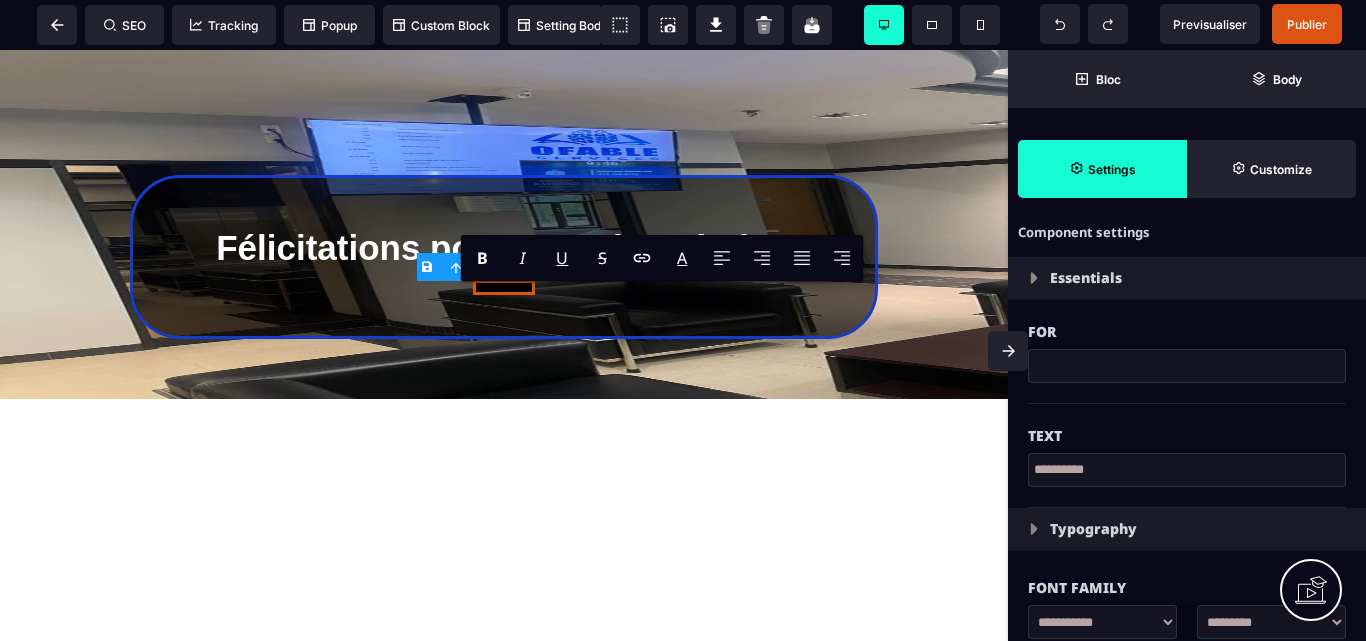 scroll, scrollTop: 0, scrollLeft: 0, axis: both 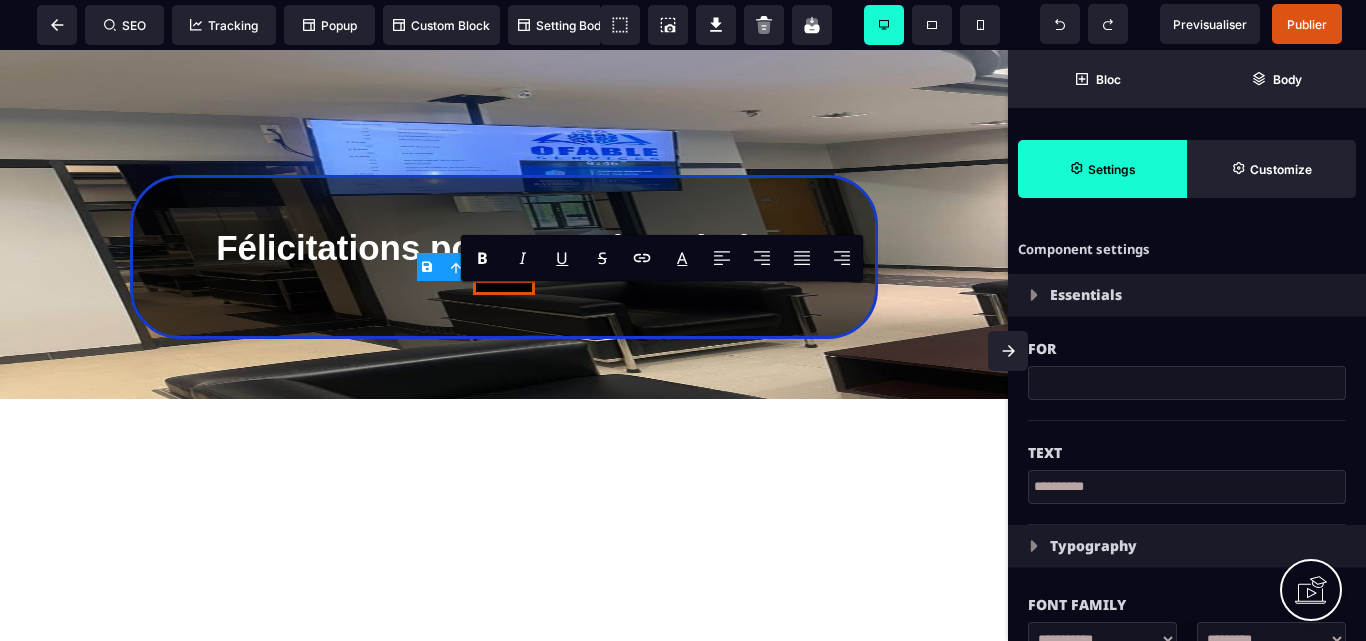 click at bounding box center [1187, 383] 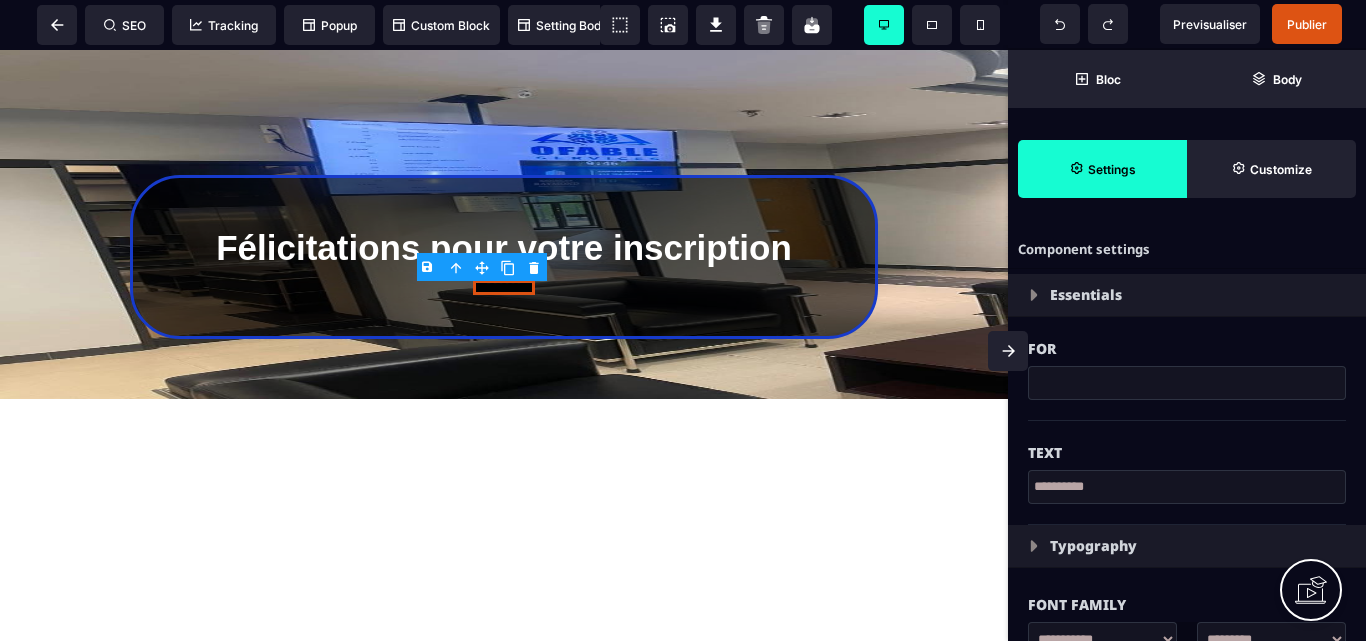 click on "B I U S
A *******
H1
SEO
Tracking
Popup" at bounding box center [683, 320] 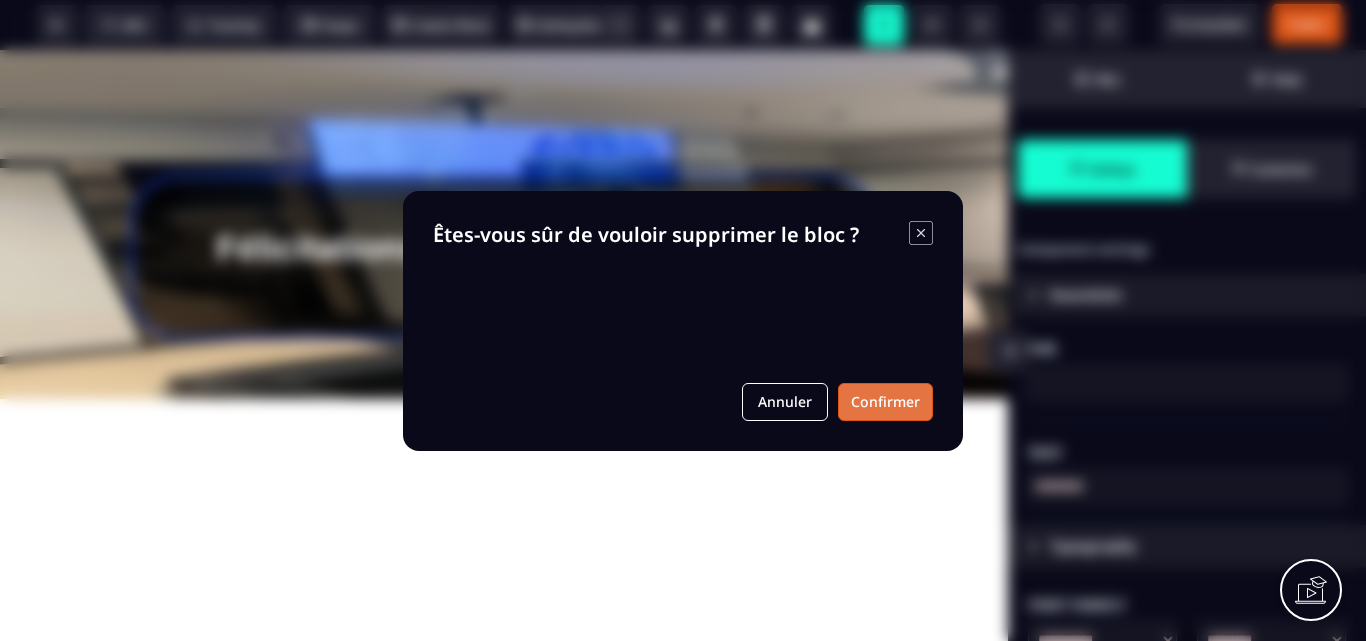 click on "Confirmer" at bounding box center (885, 402) 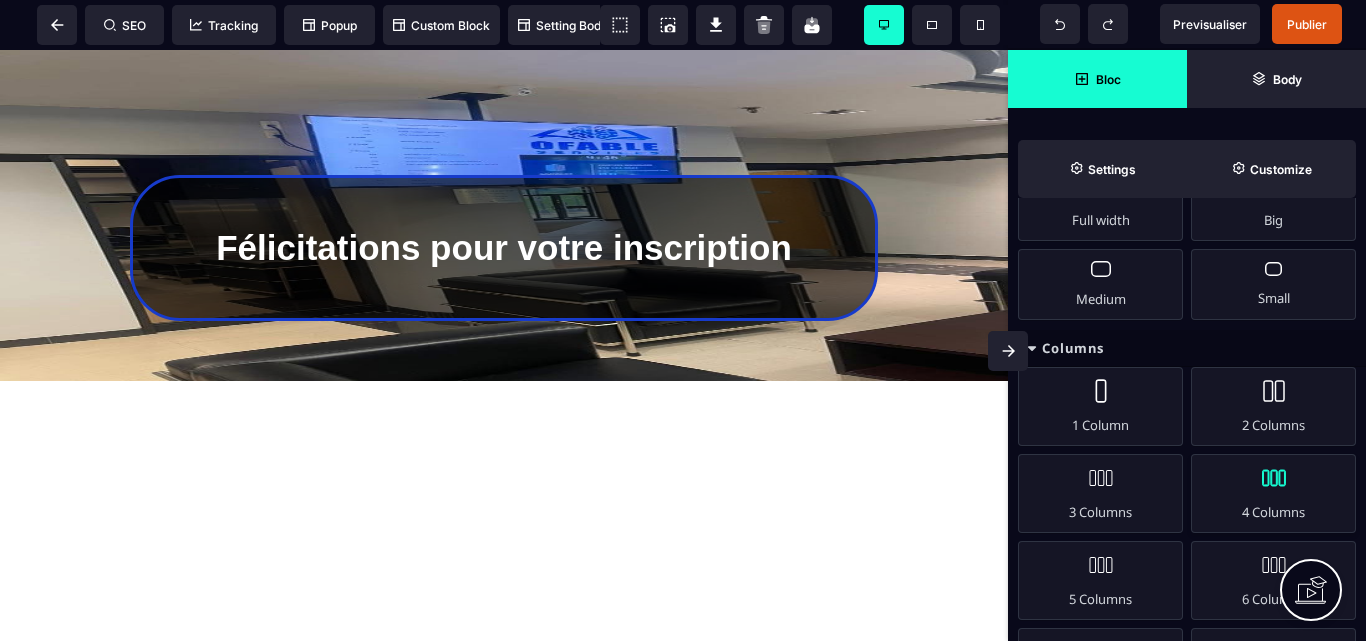 scroll, scrollTop: 300, scrollLeft: 0, axis: vertical 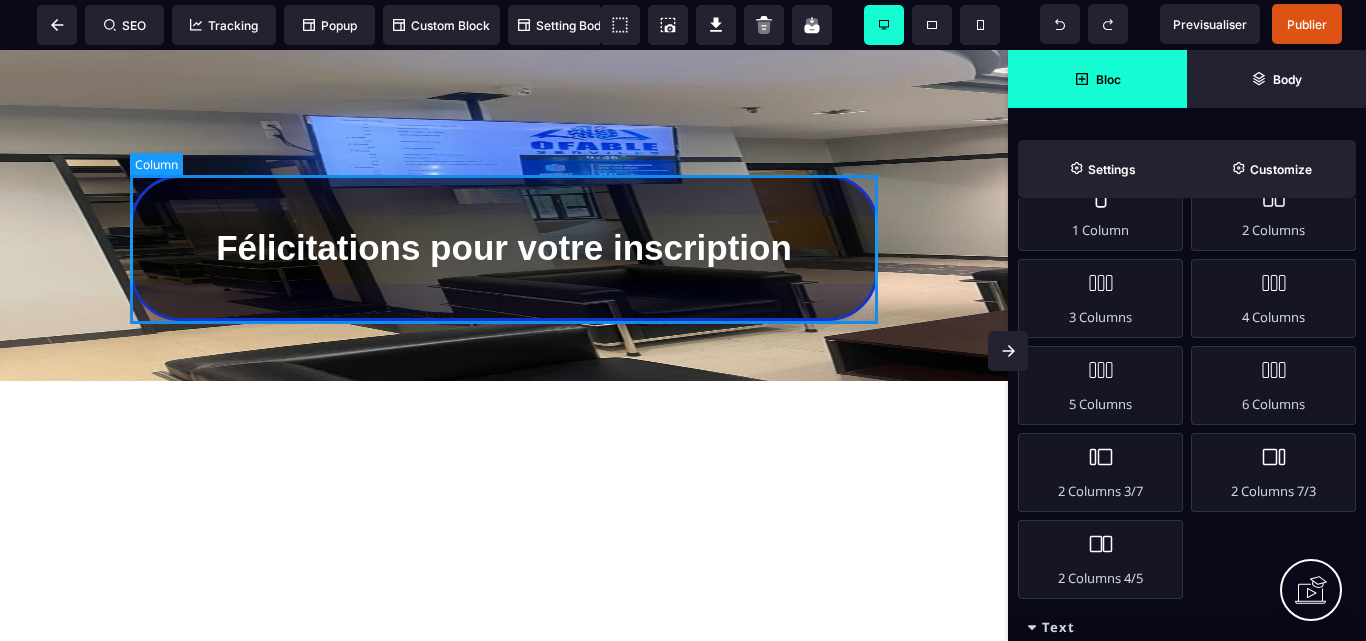 click on "Félicitations pour votre inscription" at bounding box center (504, 248) 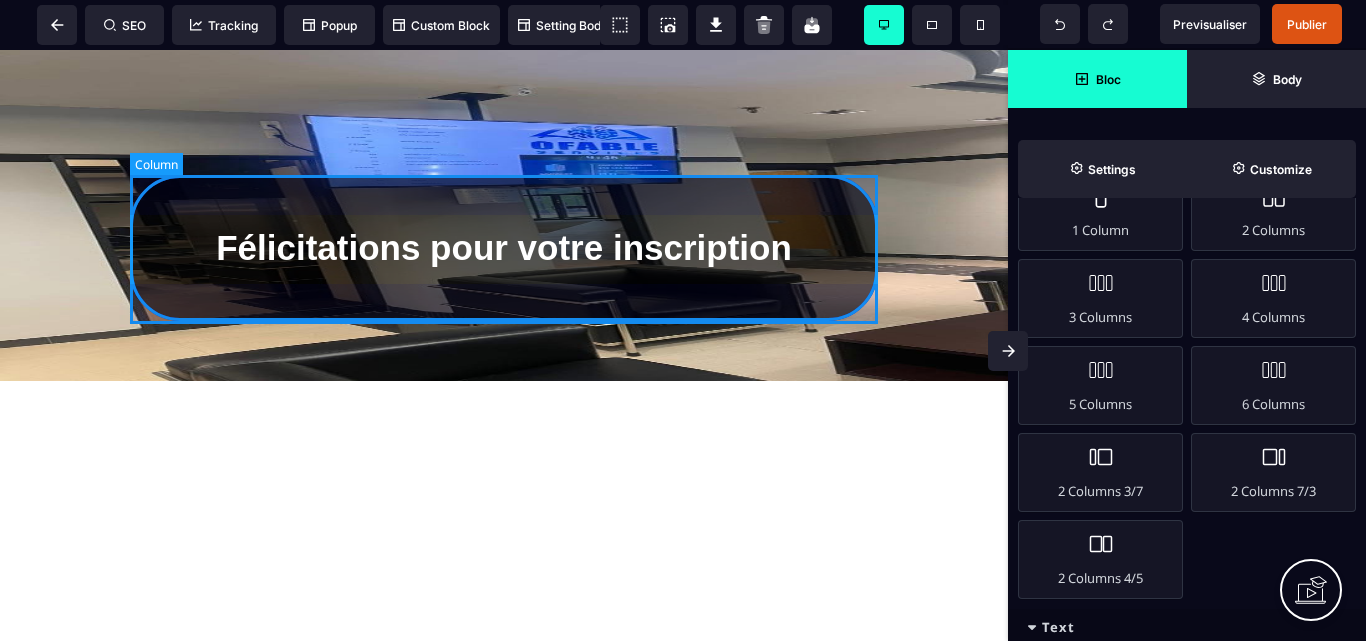 select on "*****" 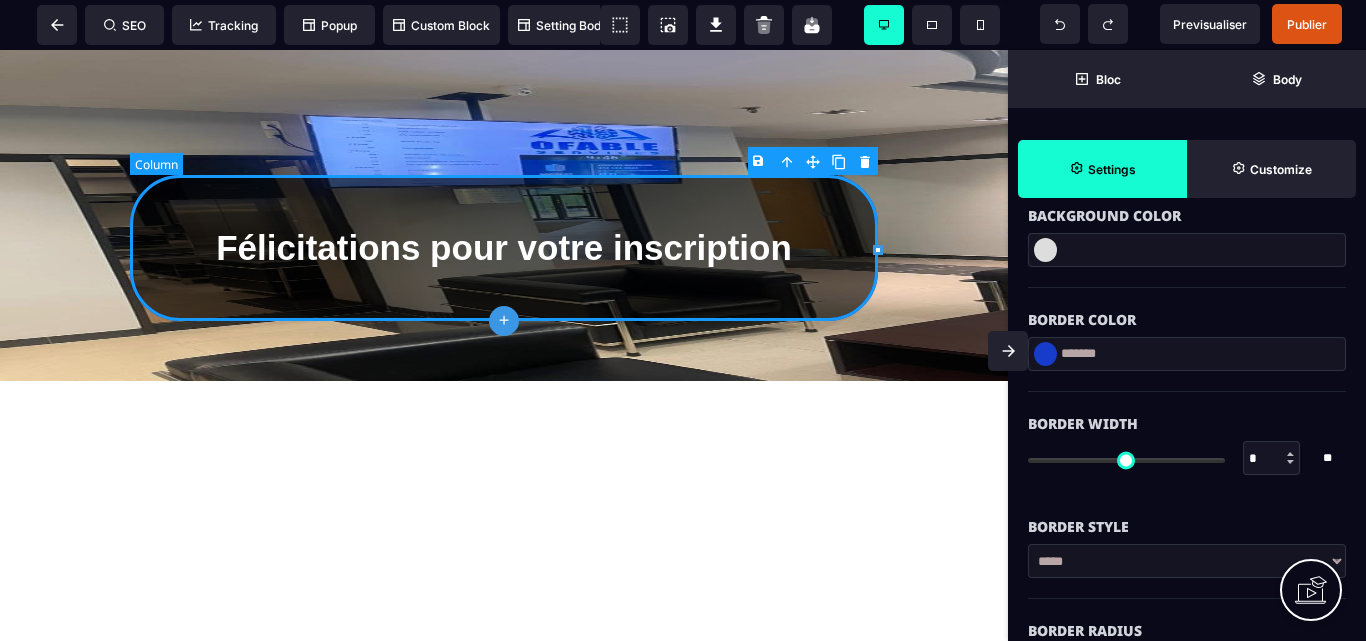scroll, scrollTop: 0, scrollLeft: 0, axis: both 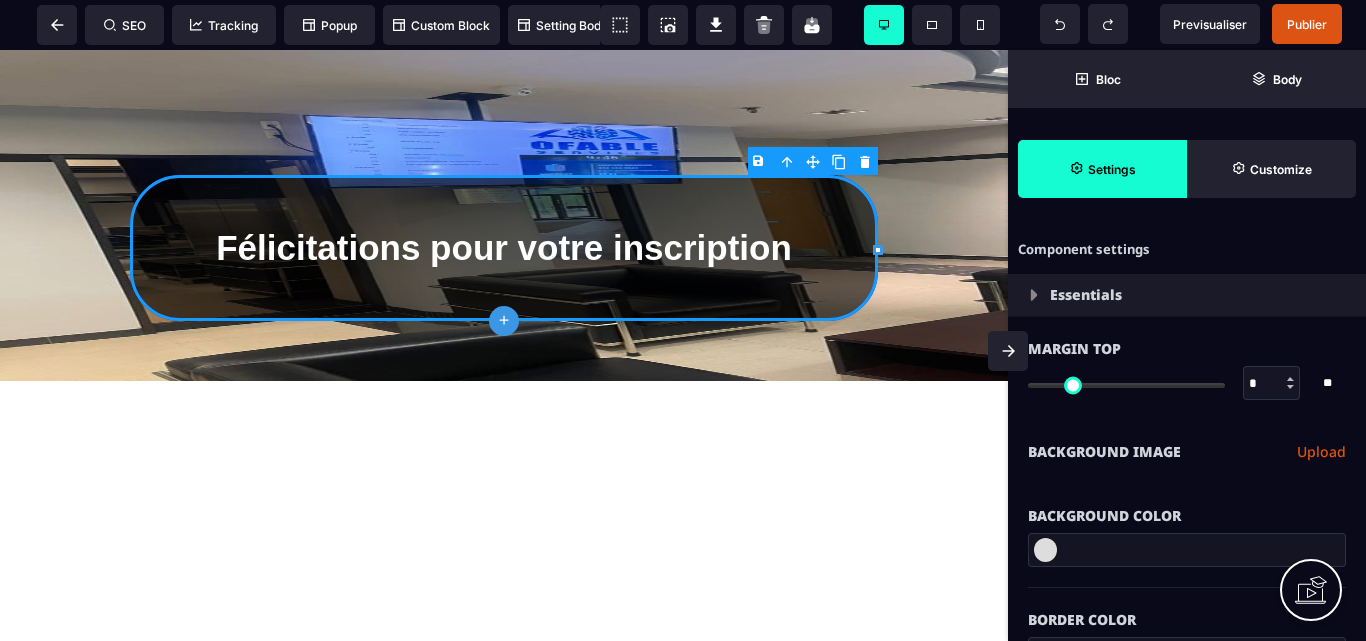 click on "plus" 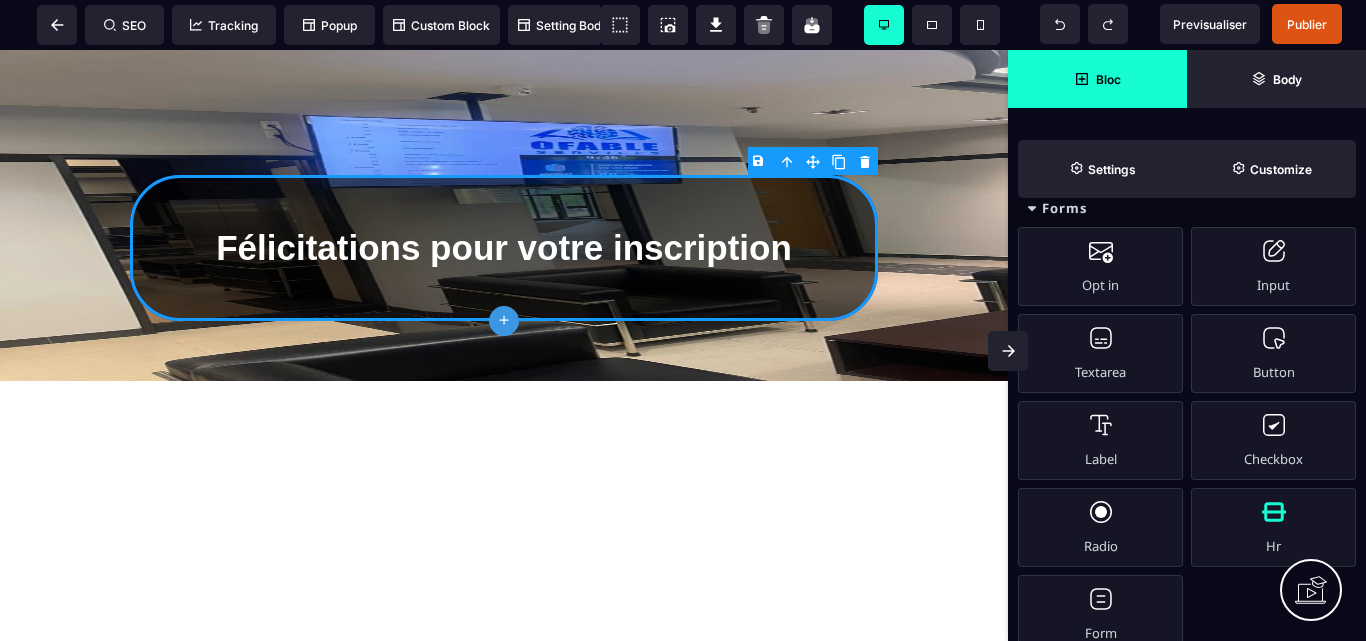 scroll, scrollTop: 800, scrollLeft: 0, axis: vertical 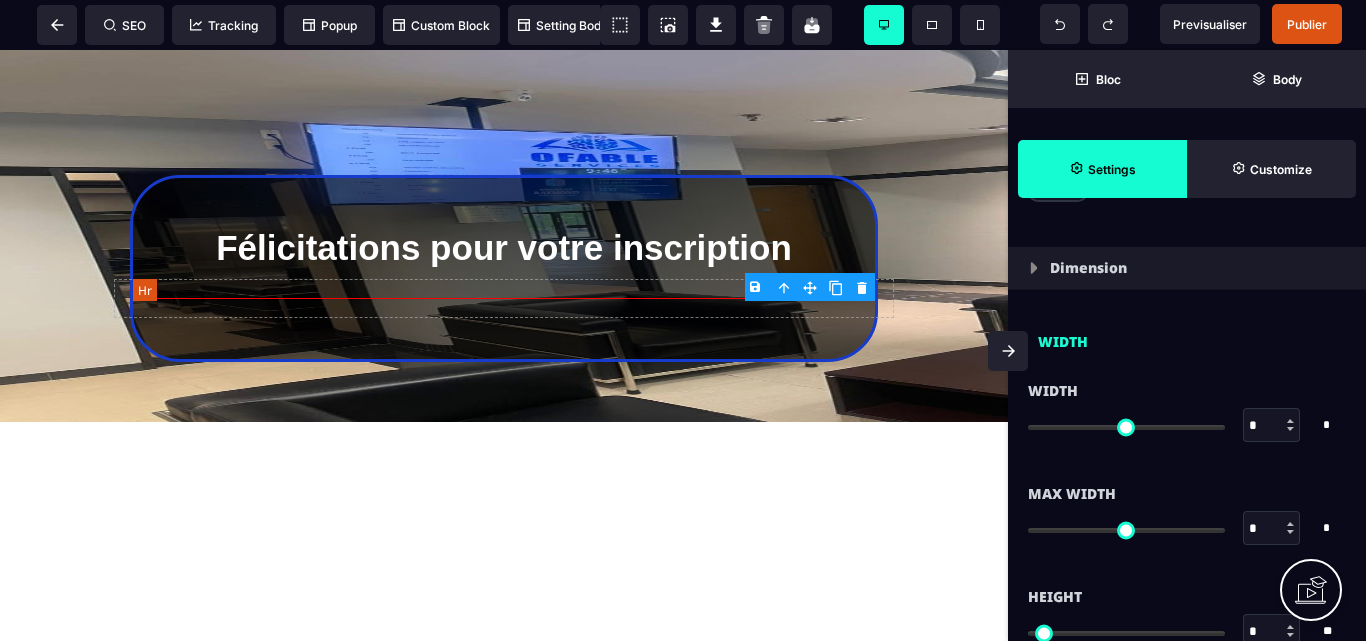 type on "*" 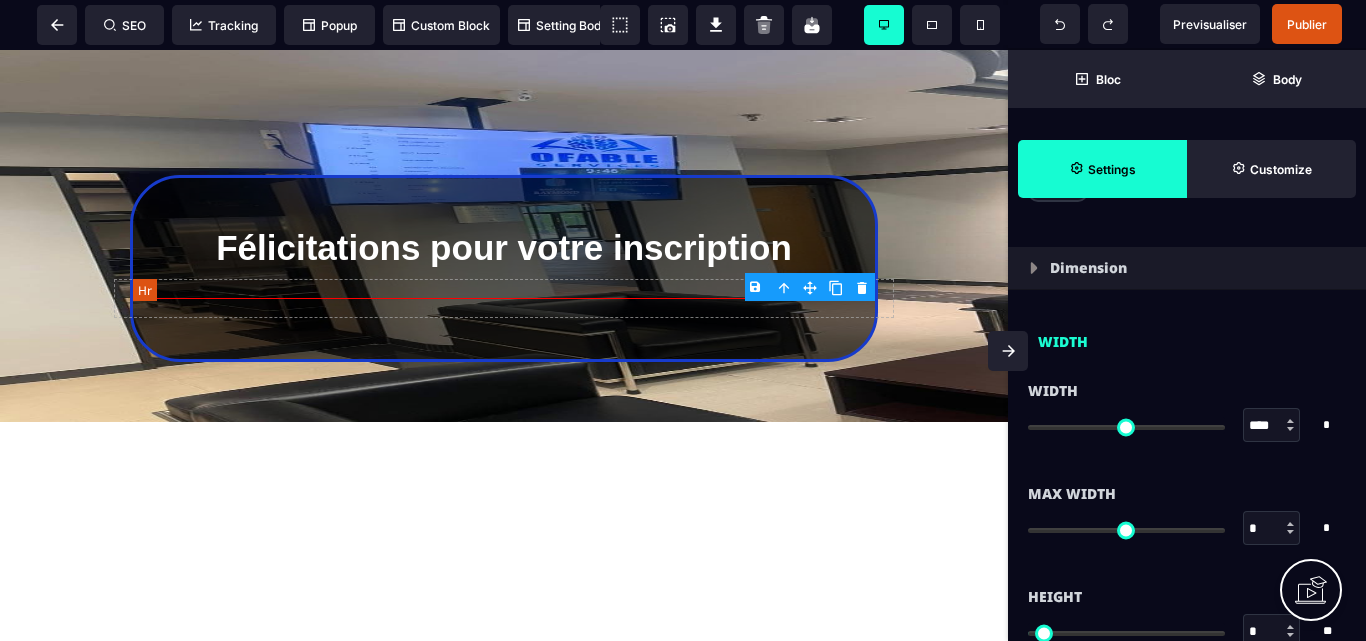 type on "***" 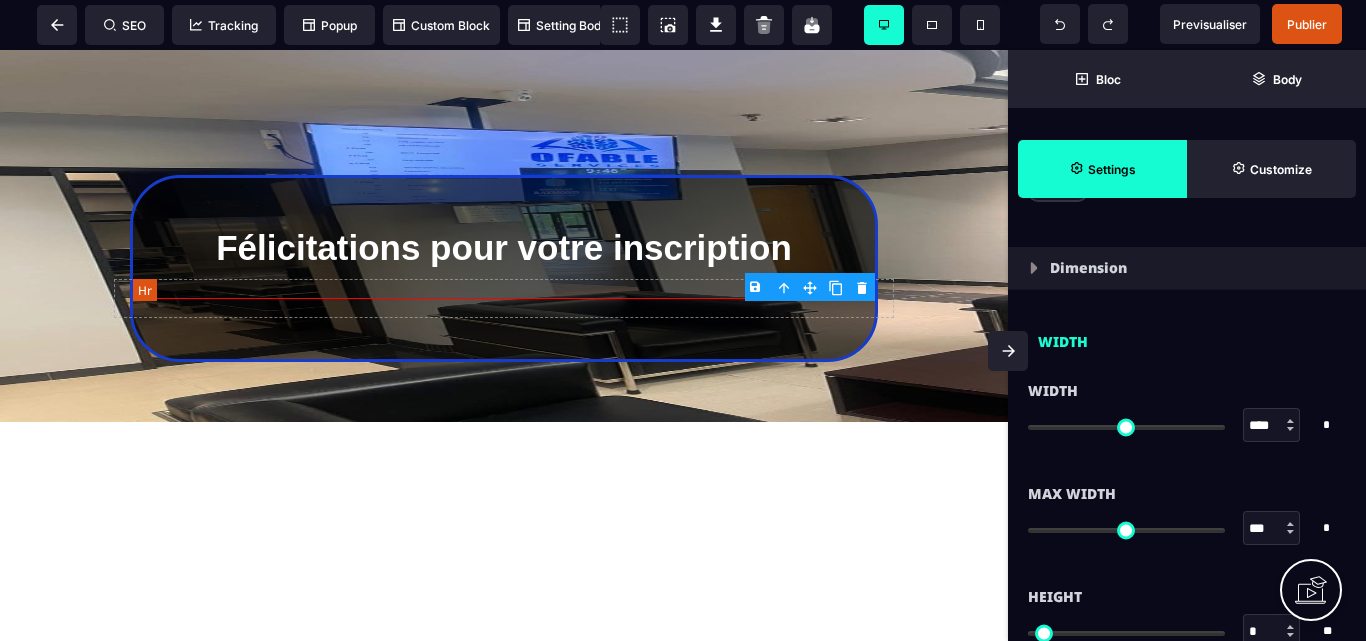 select on "**" 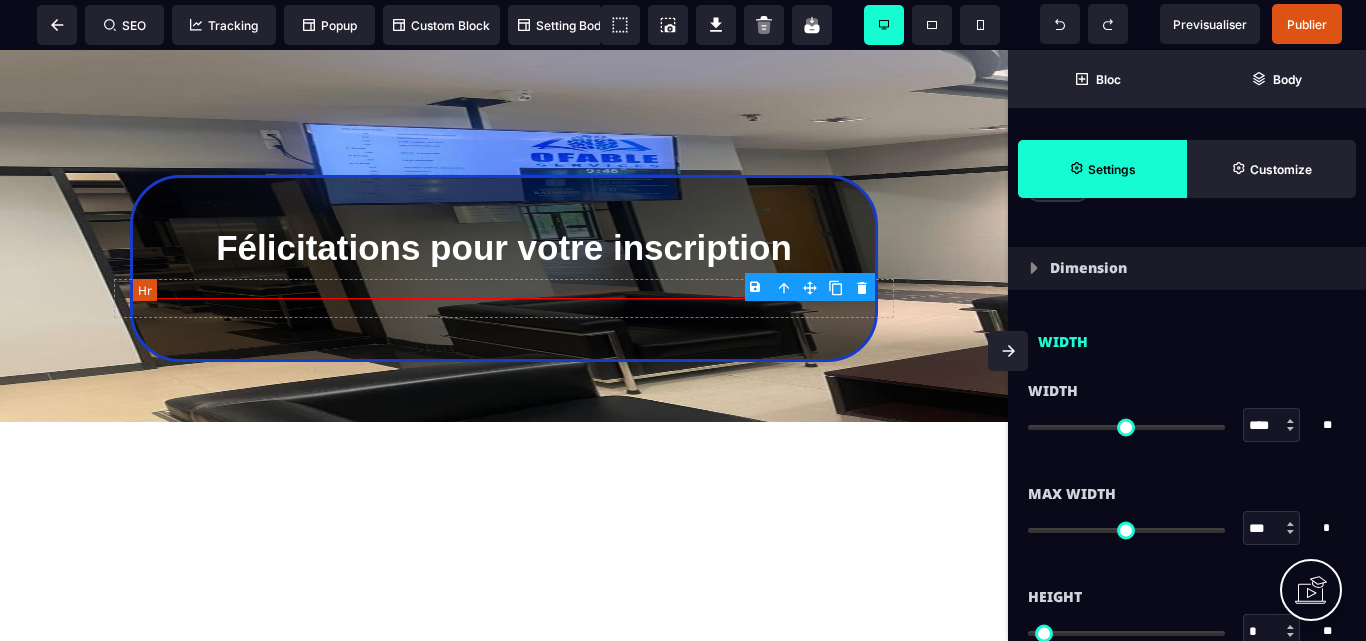 scroll, scrollTop: 0, scrollLeft: 0, axis: both 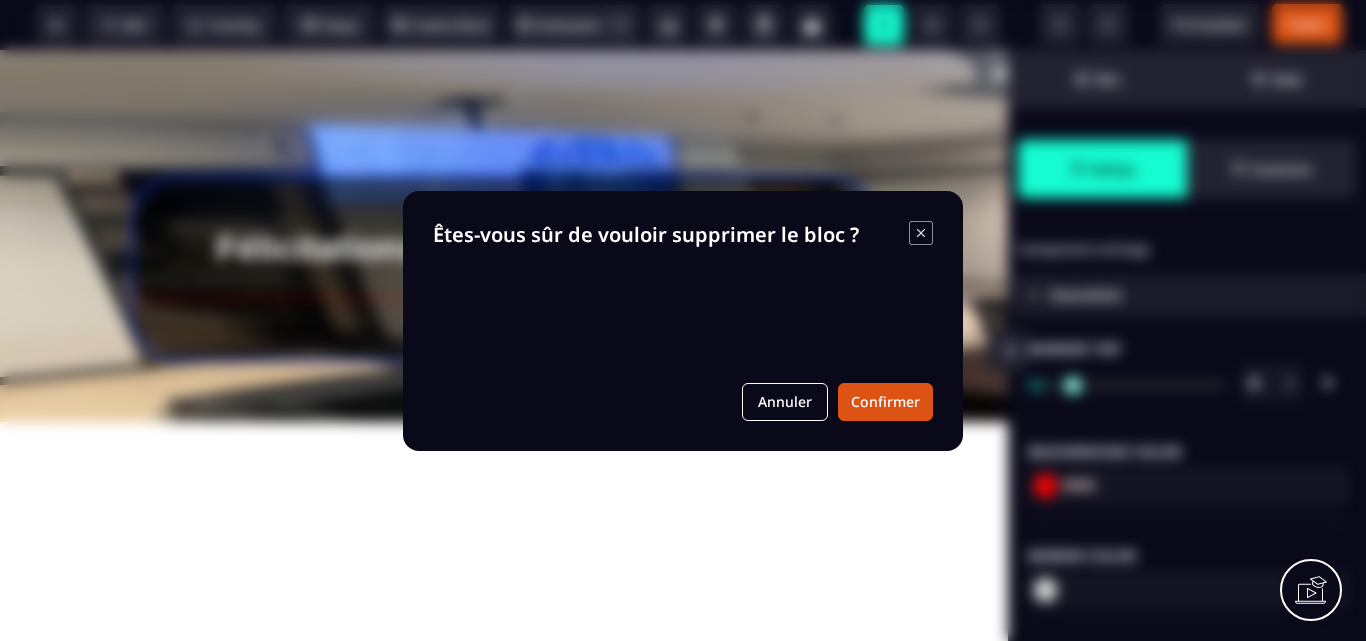 click on "B I U S
A *******
Hr
SEO
Tracking
Popup" at bounding box center [683, 320] 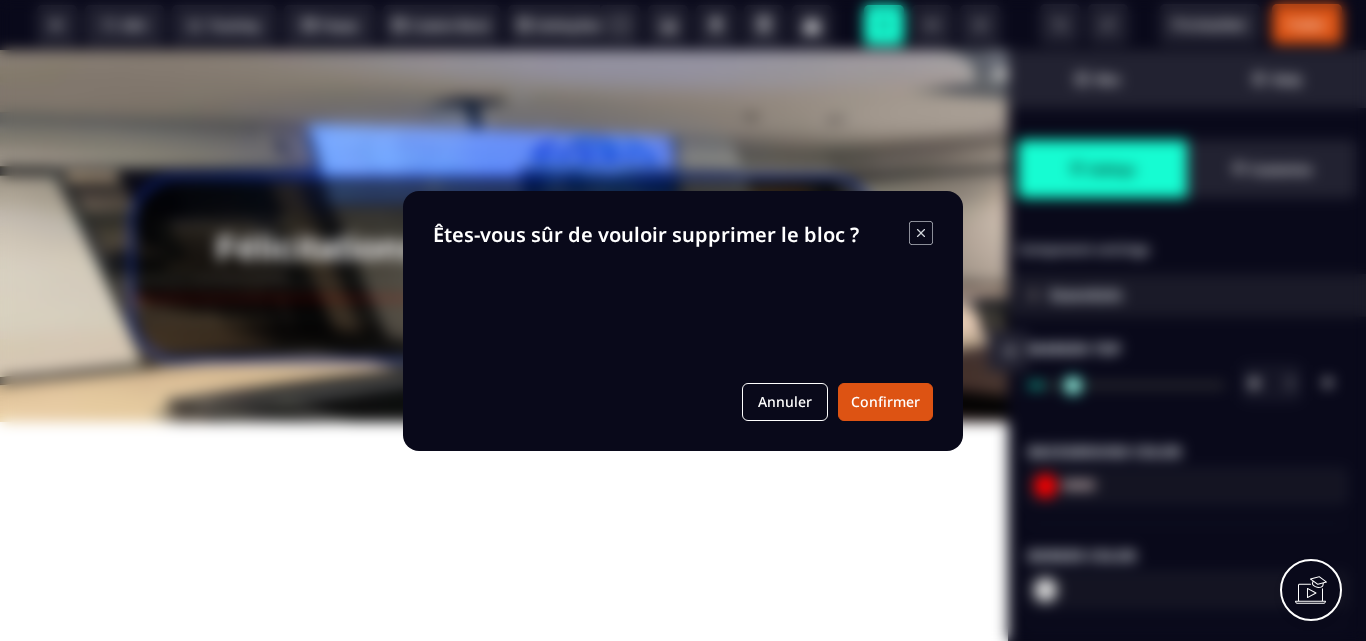 click on "Êtes-vous sûr de vouloir supprimer le bloc ? Annuler Confirmer" at bounding box center [683, 321] 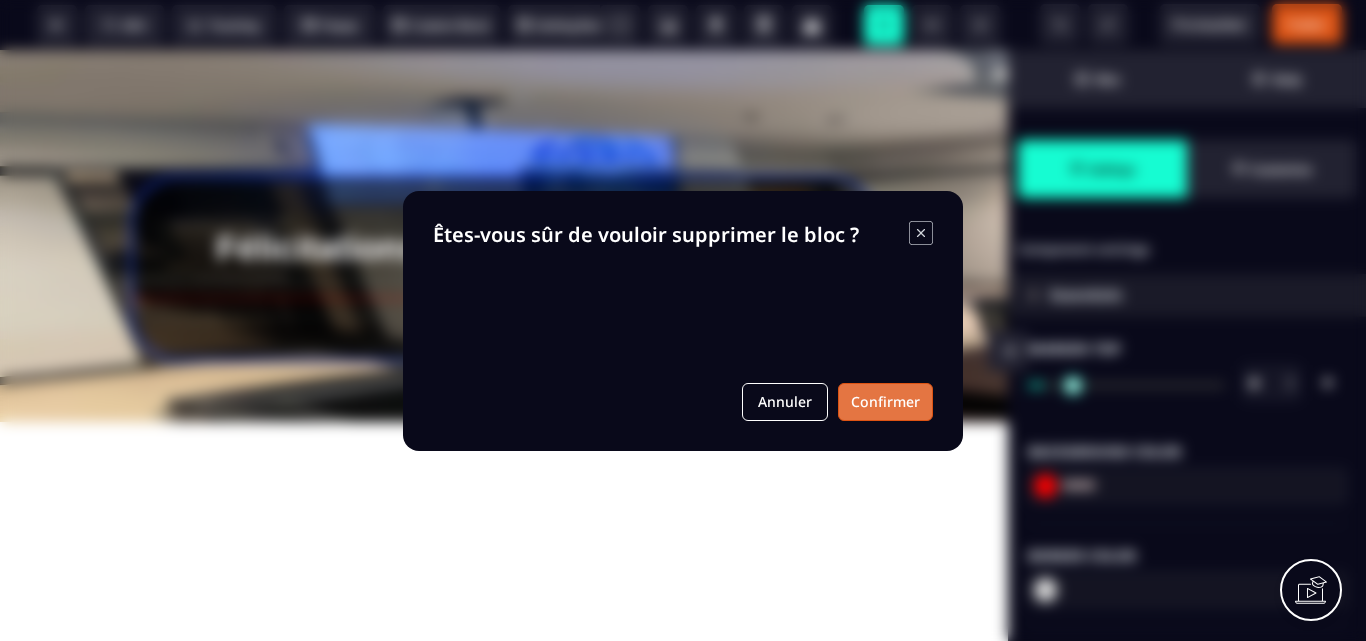 click on "Confirmer" at bounding box center (885, 402) 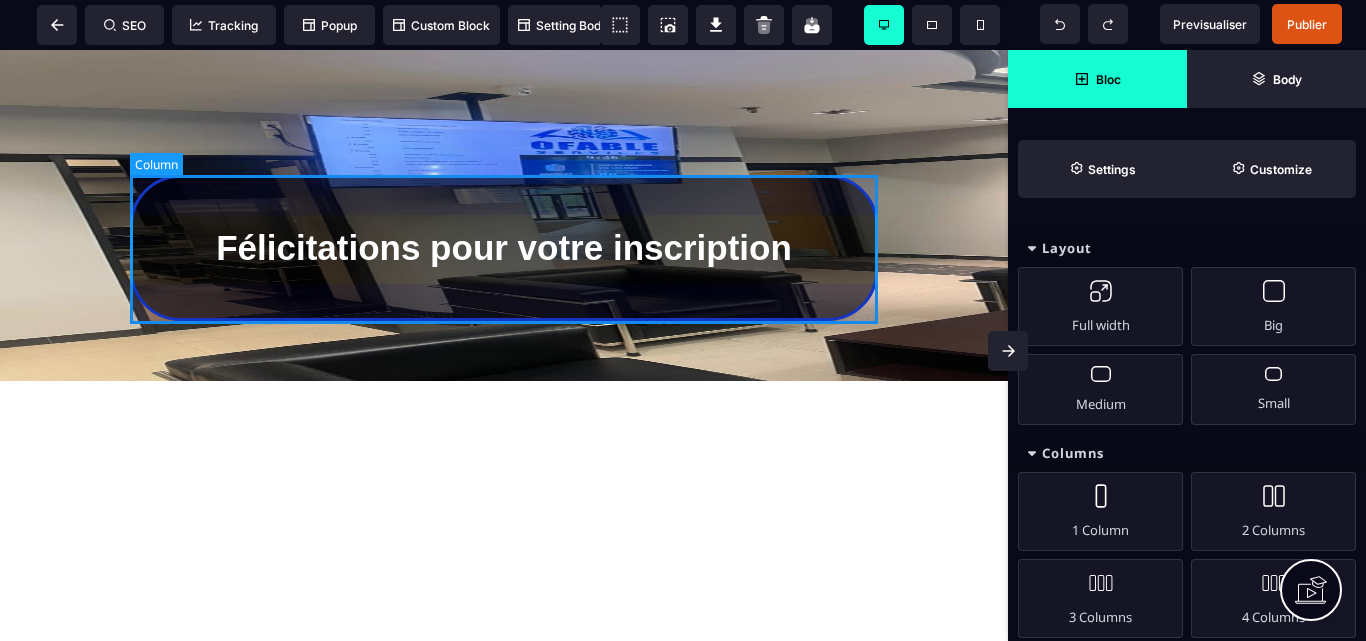 click on "Félicitations pour votre inscription" at bounding box center (504, 248) 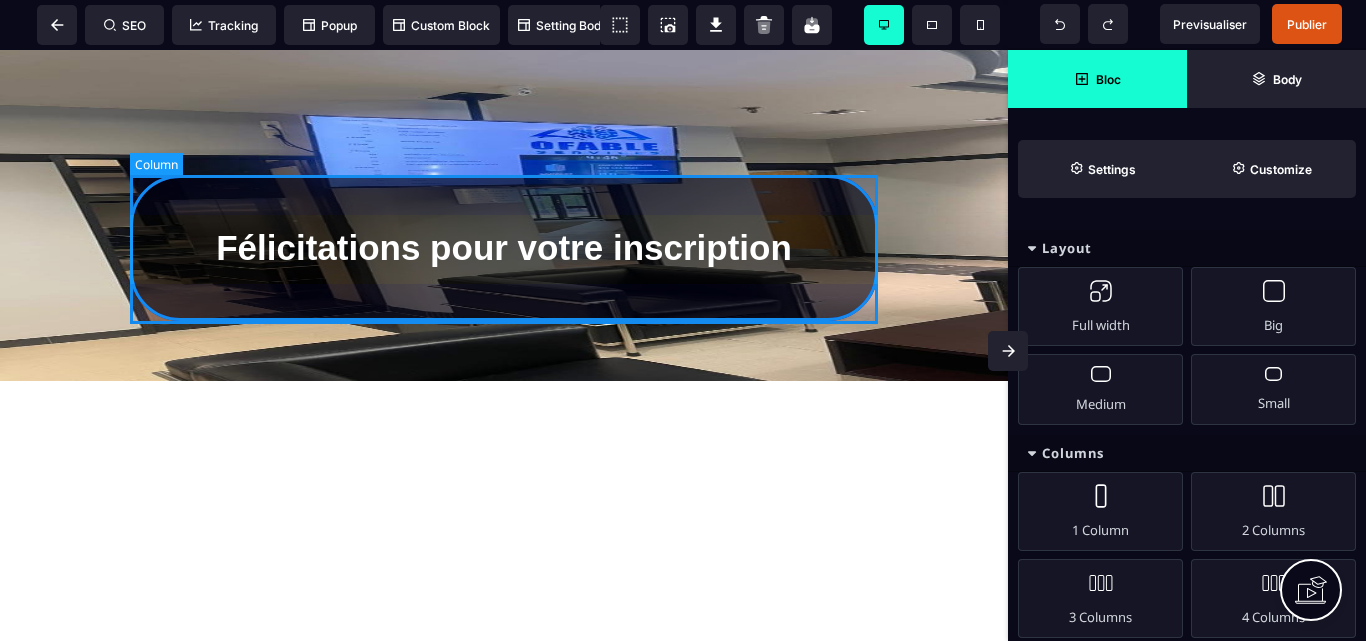 select on "*****" 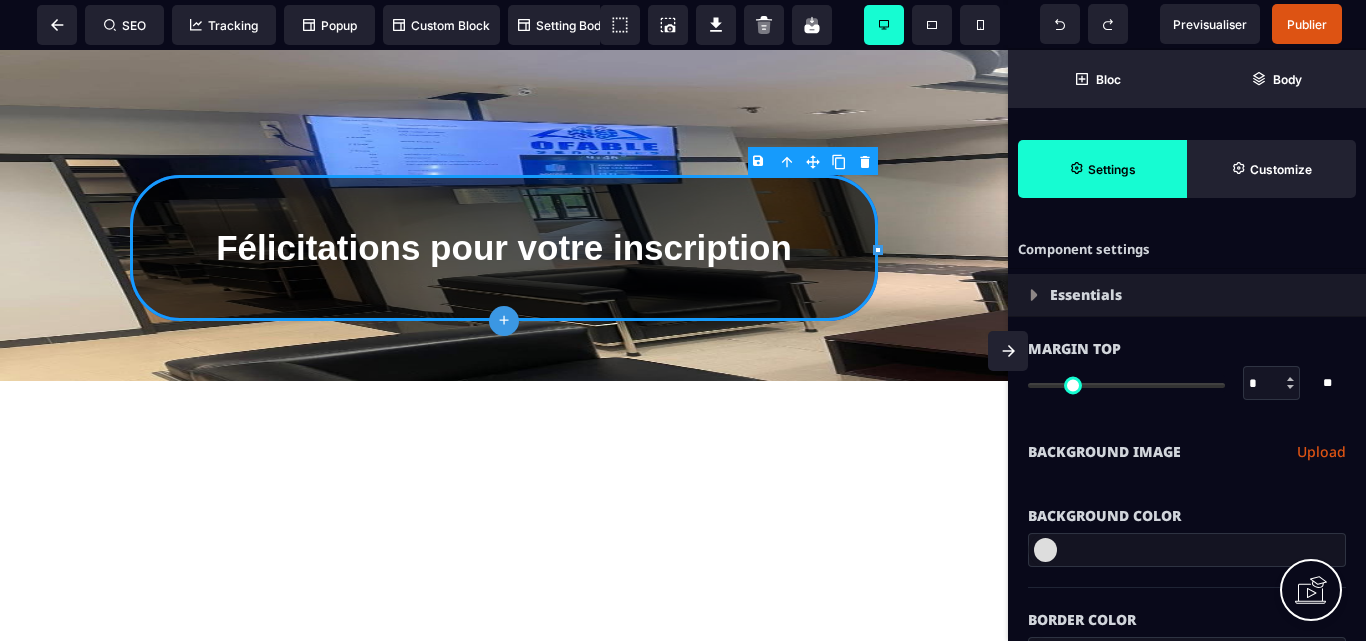 drag, startPoint x: 505, startPoint y: 315, endPoint x: 909, endPoint y: 399, distance: 412.6403 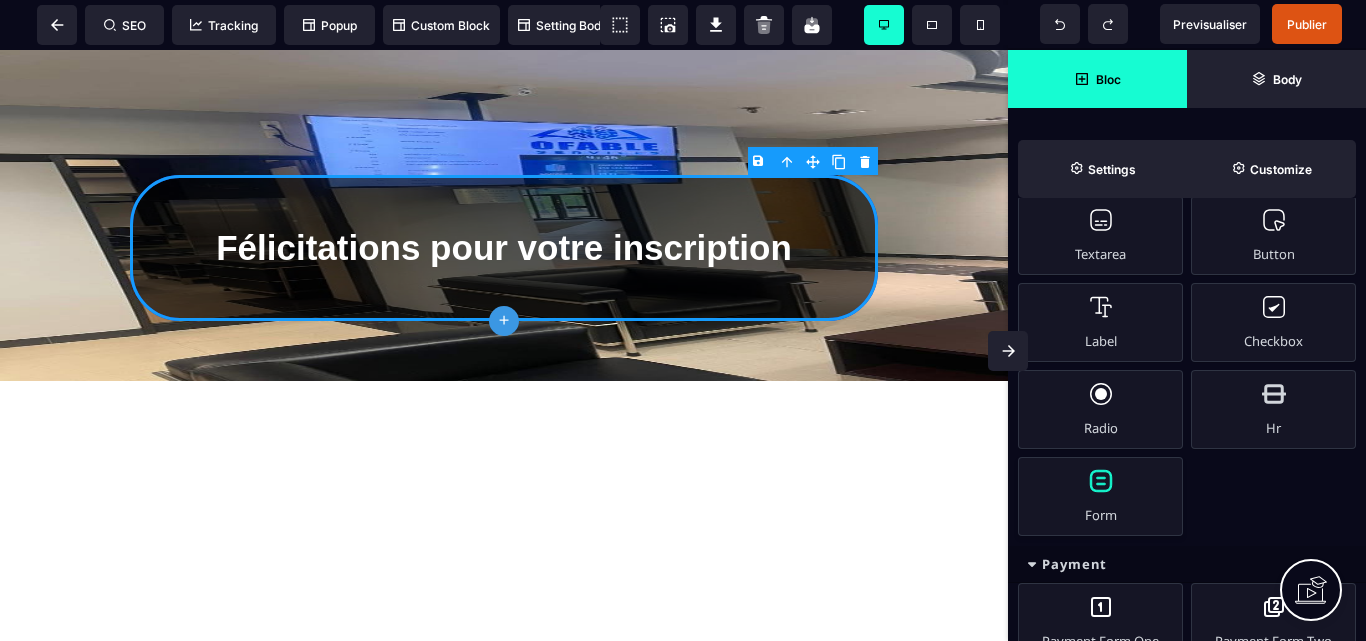 scroll, scrollTop: 959, scrollLeft: 0, axis: vertical 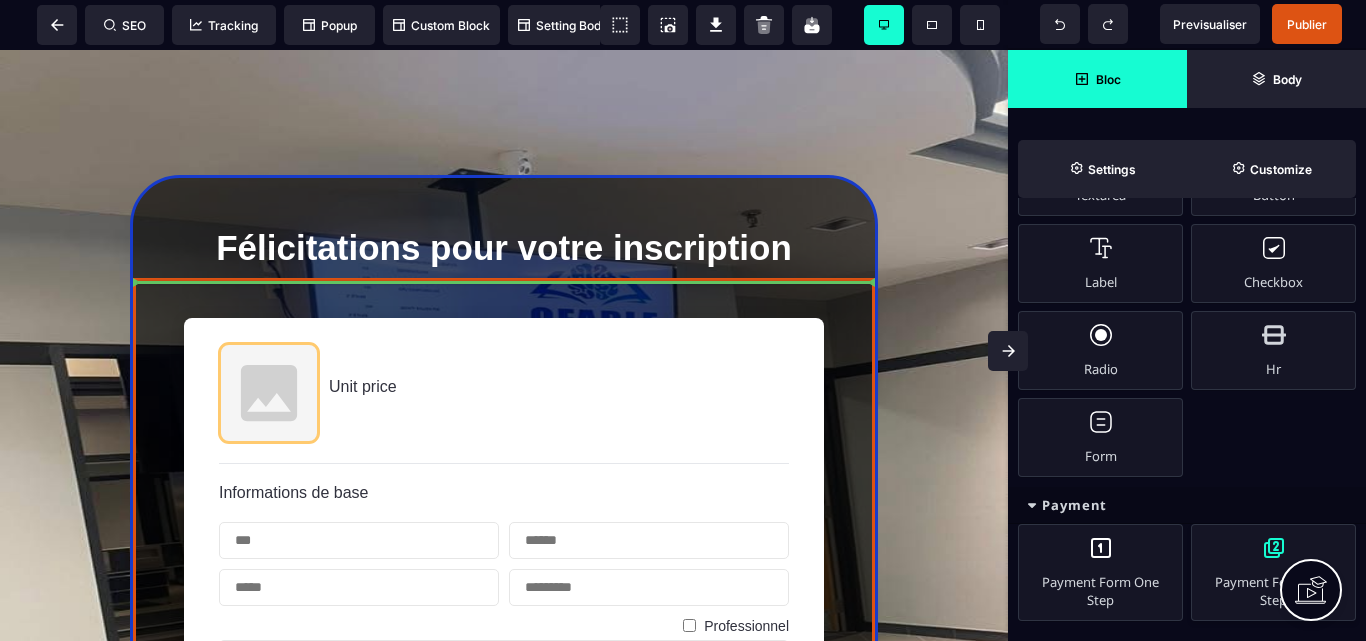 select on "**********" 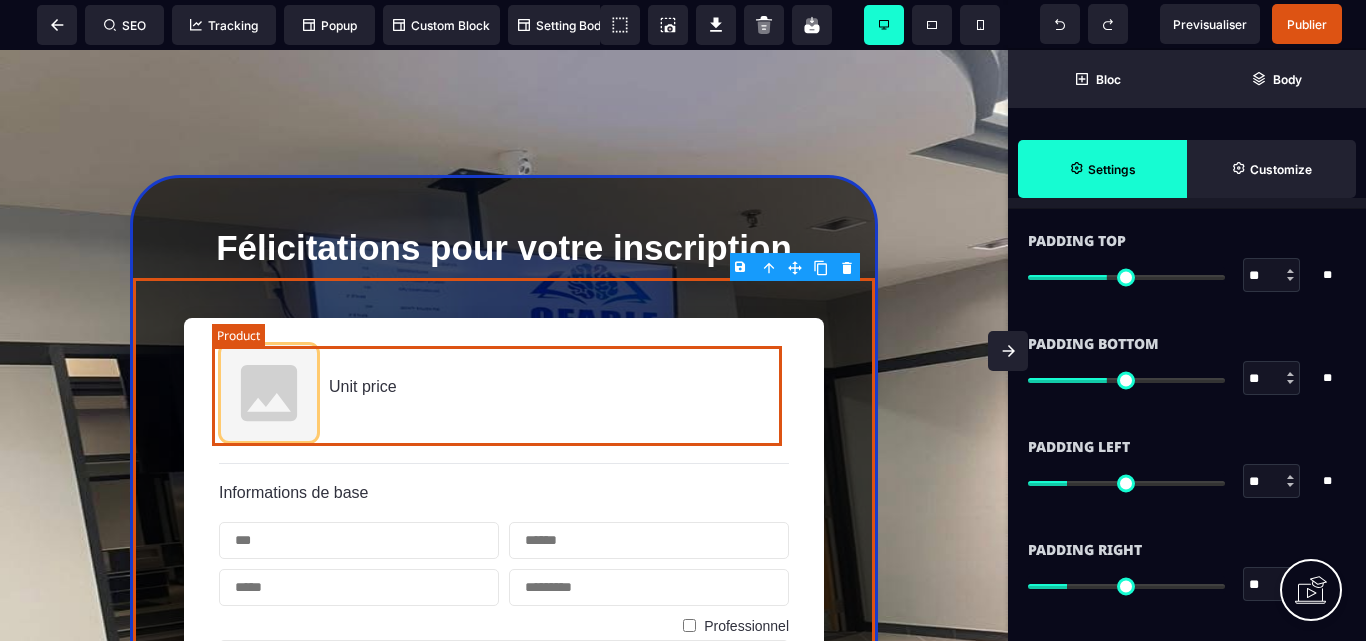 scroll, scrollTop: 0, scrollLeft: 0, axis: both 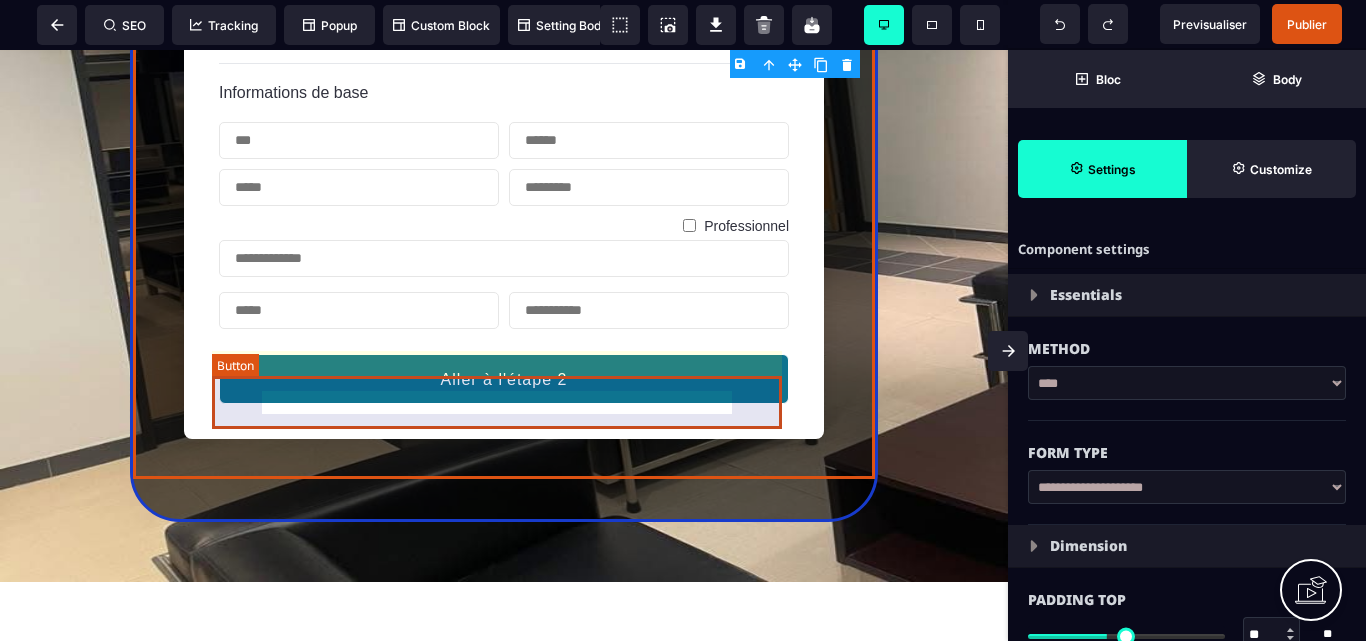 click on "Aller à l'étape 2" at bounding box center (504, 379) 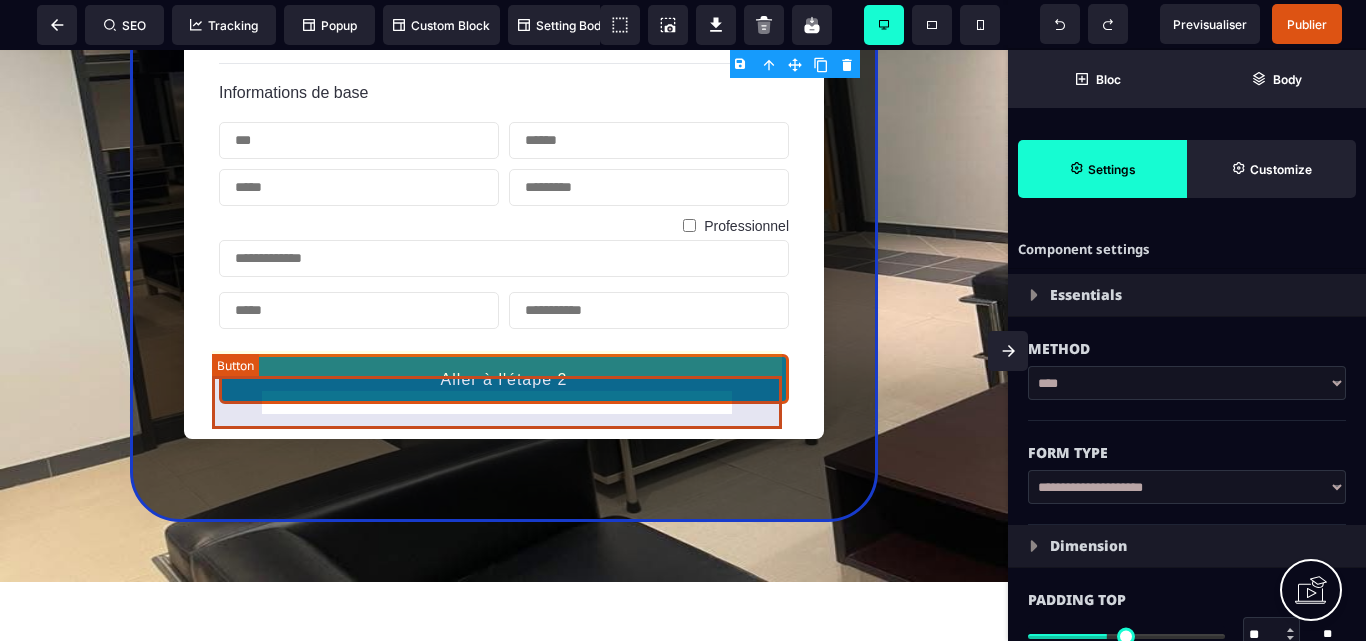 select on "***" 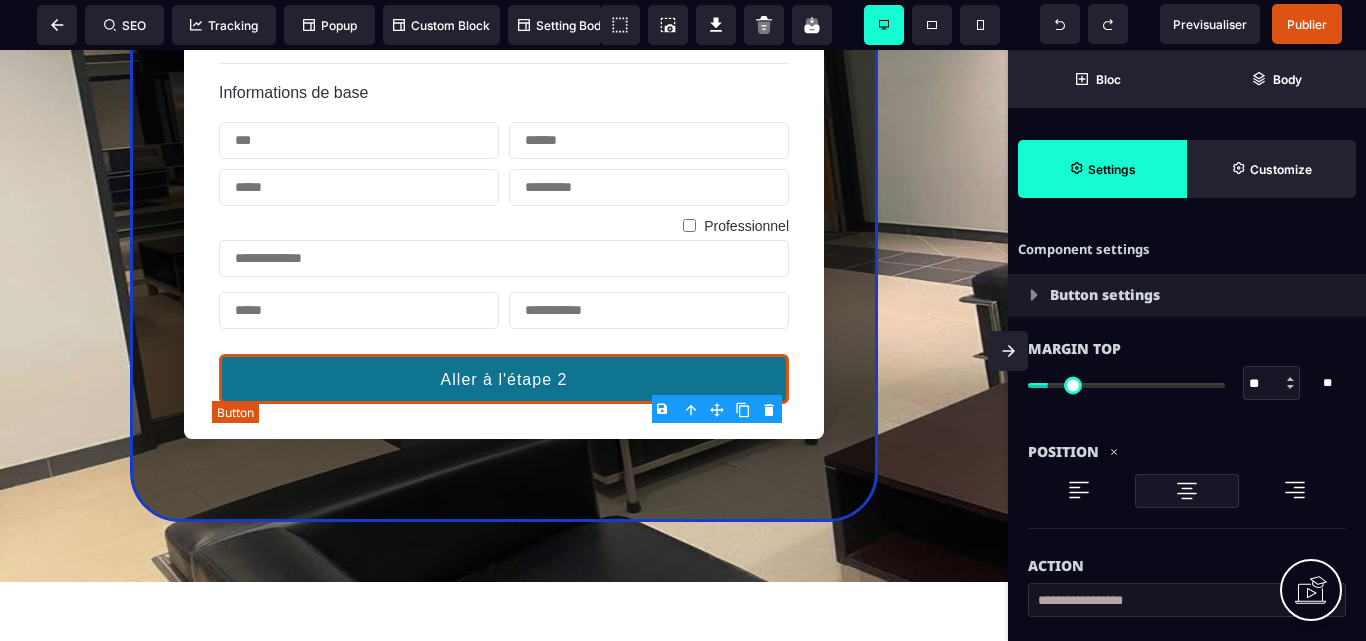scroll, scrollTop: 200, scrollLeft: 0, axis: vertical 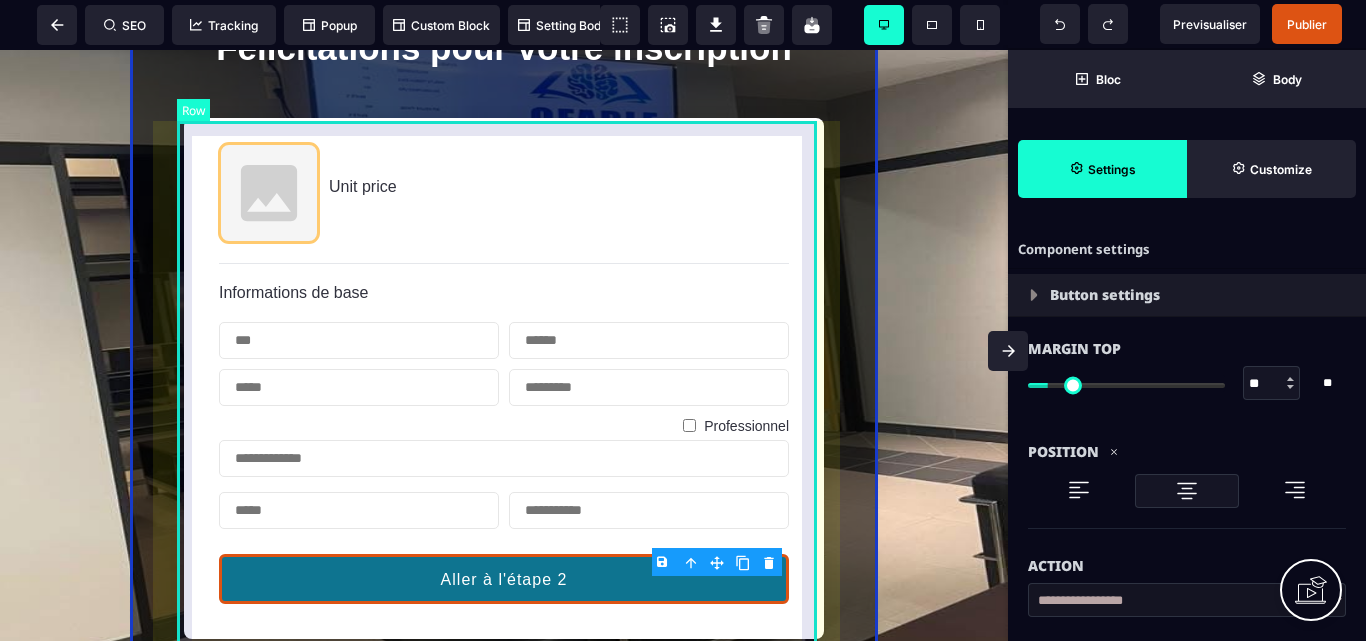 click on "Unit price Informations de base Professionnel Aller à l'étape 2 Informations paiement Affirm Apple Pay Bancontact Carte de crédit Cash App Pay EPS Giropay Ideal Karna Link Affirm is a 'Buy Now, Pay Later' method that enables customers in the [COUNTRY] and [COUNTRY] to pay in instalments / monthly payments. Apple Pay enables frictionless card payments and eliminates the need to manually type card or shipping details. Apple Pay requires registration and verification of trusted domains to enable web use. To enable Apple Pay for your iOS app, you must configure your iOS certificates. Accept payments using Bancontact, Belgium's most popular payment method. Accept Visa, Mastercard, American Express, Discover, Diners Club, JCB and China UnionPay payments from customers worldwide. Cash App Pay enables customers to frictionlessly authenticate payments in the Cash App using their stored balance or linked card. Une fois Abonnement Paiement en plusieurs fois Abonnement Paiement en plusieurs fois Appliquer Promotion 0 0 Taxe 0" at bounding box center (504, 378) 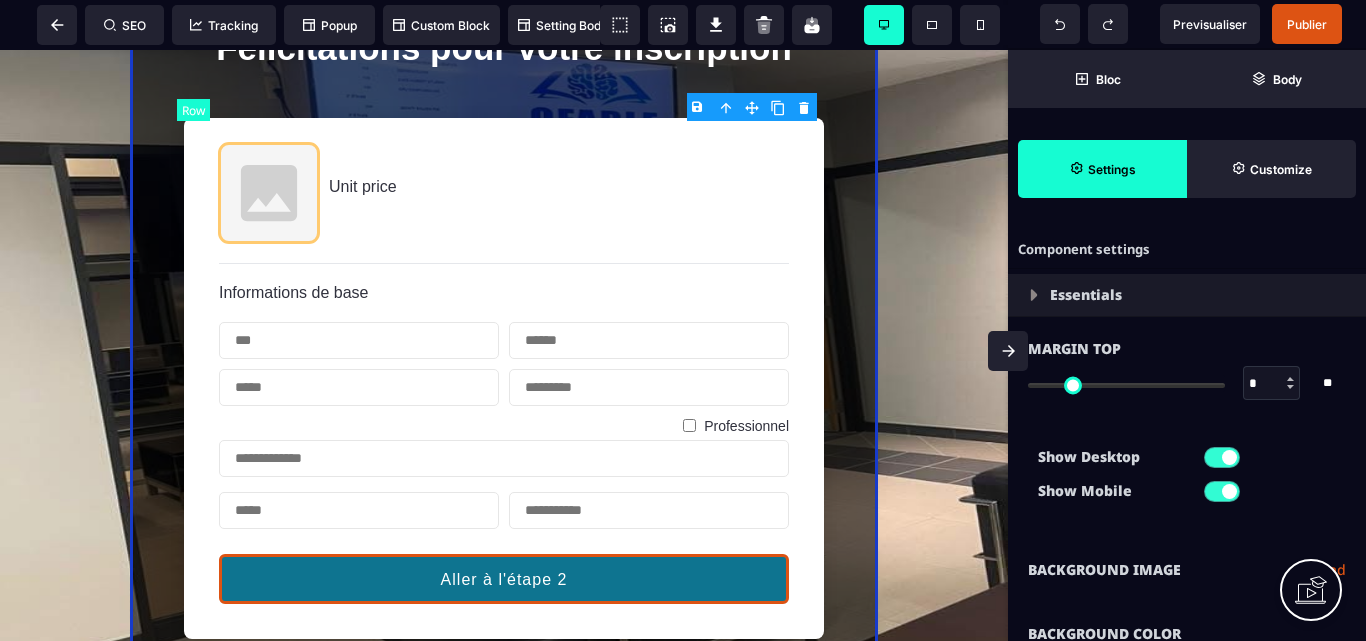 type on "*" 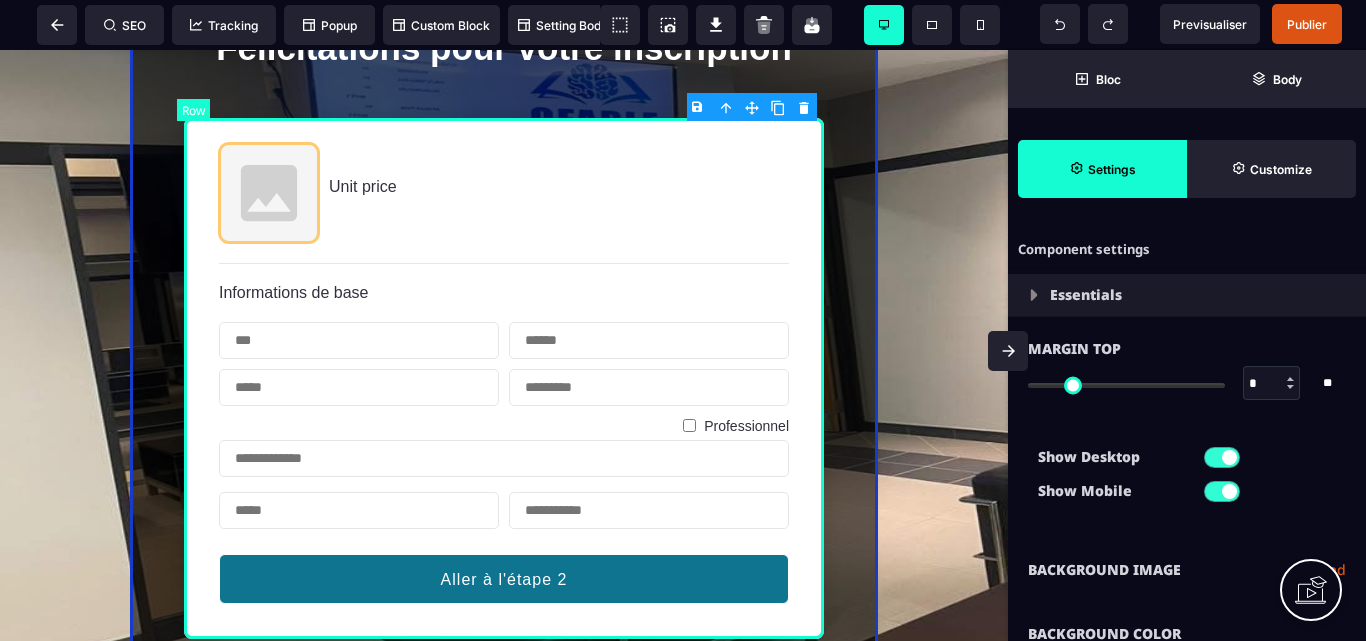 type on "*" 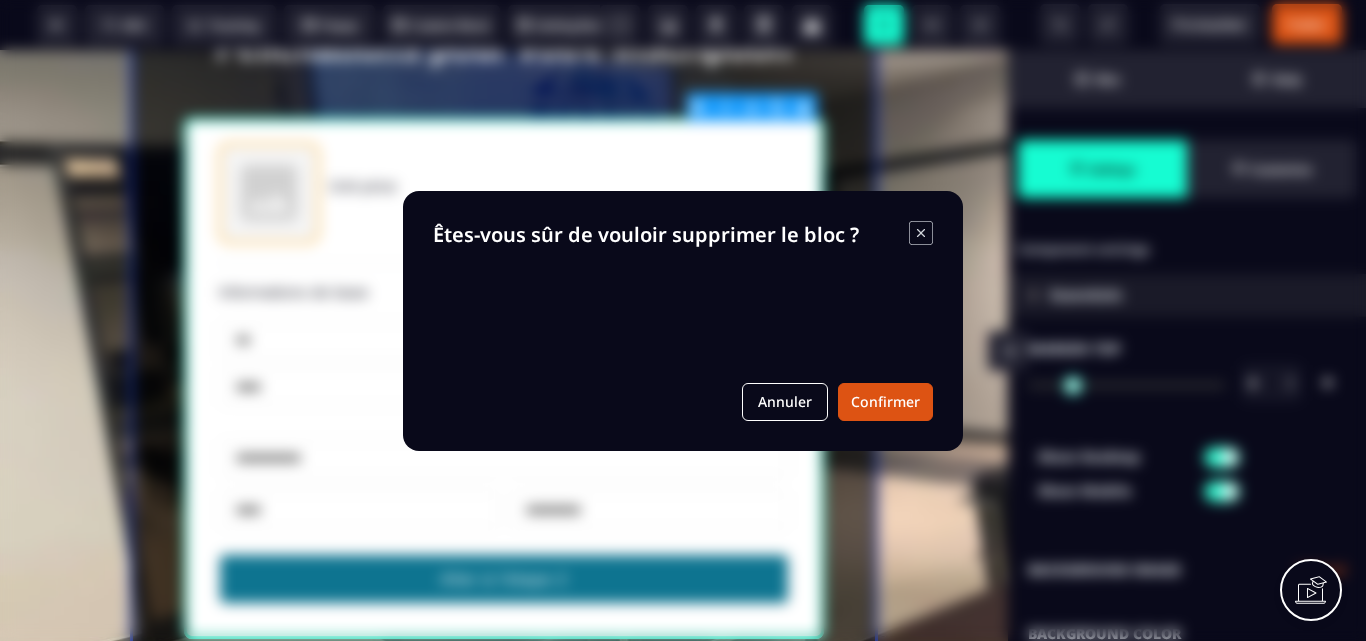 drag, startPoint x: 804, startPoint y: 103, endPoint x: 787, endPoint y: 115, distance: 20.808653 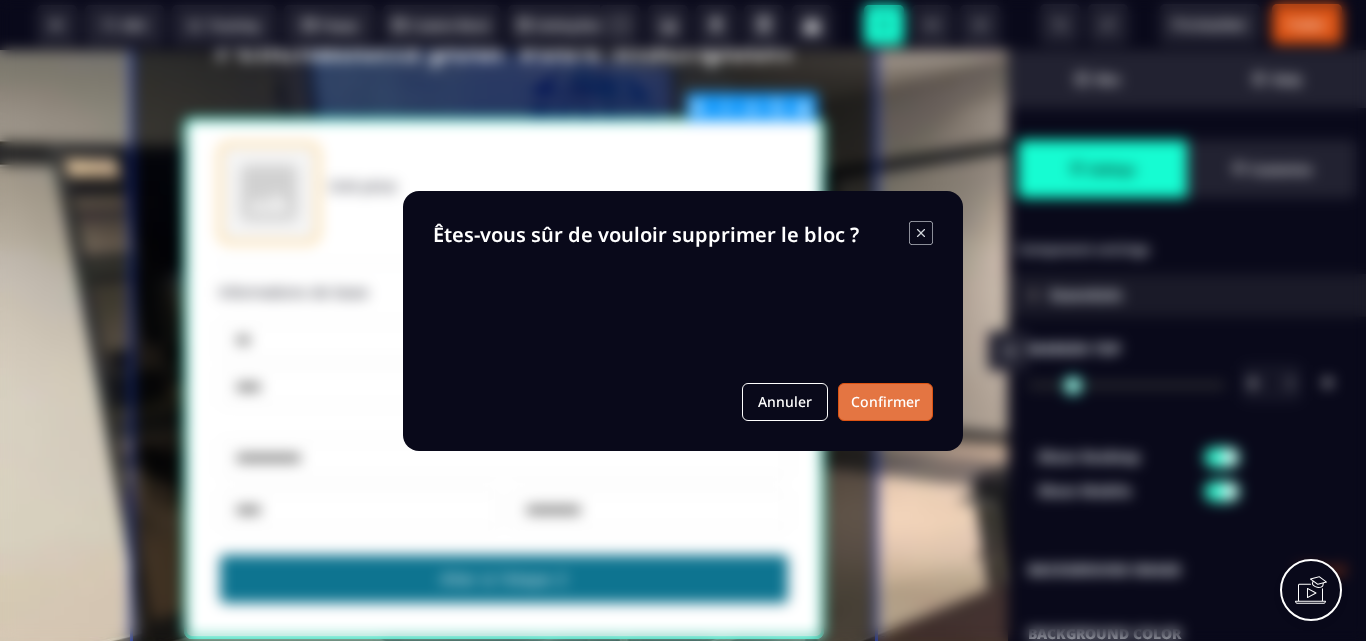 click on "Confirmer" at bounding box center (885, 402) 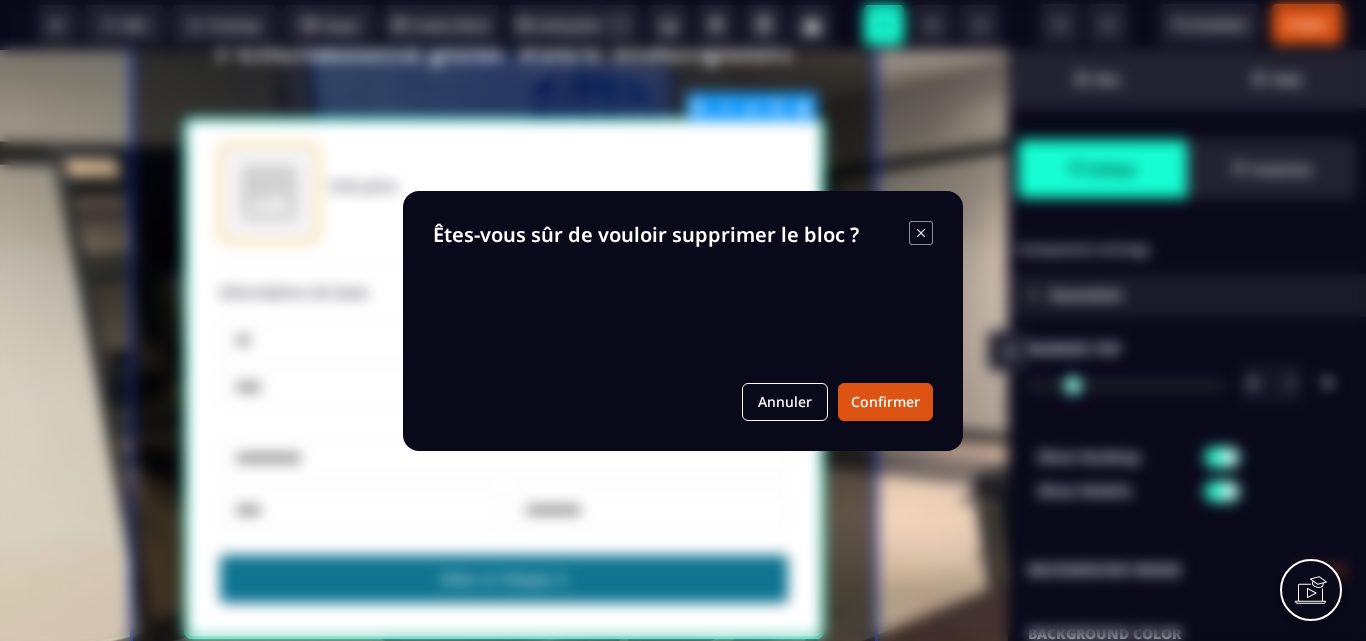 click on "Confirmer" at bounding box center [885, 402] 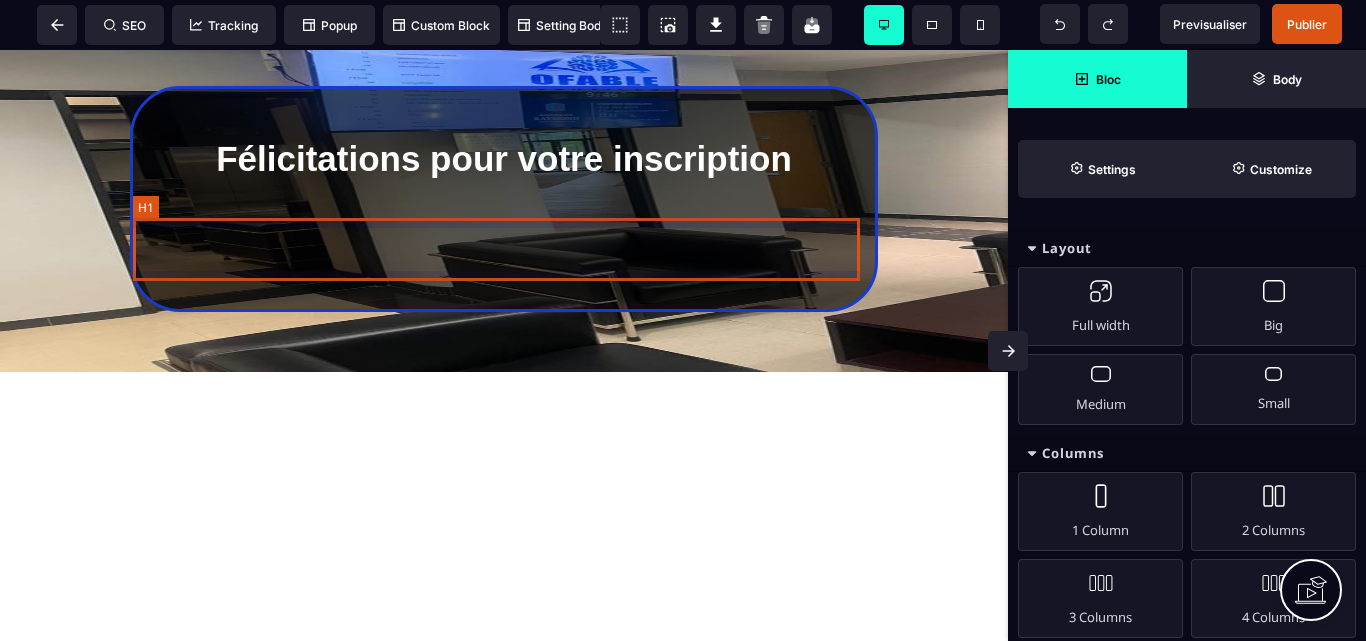 scroll, scrollTop: 0, scrollLeft: 0, axis: both 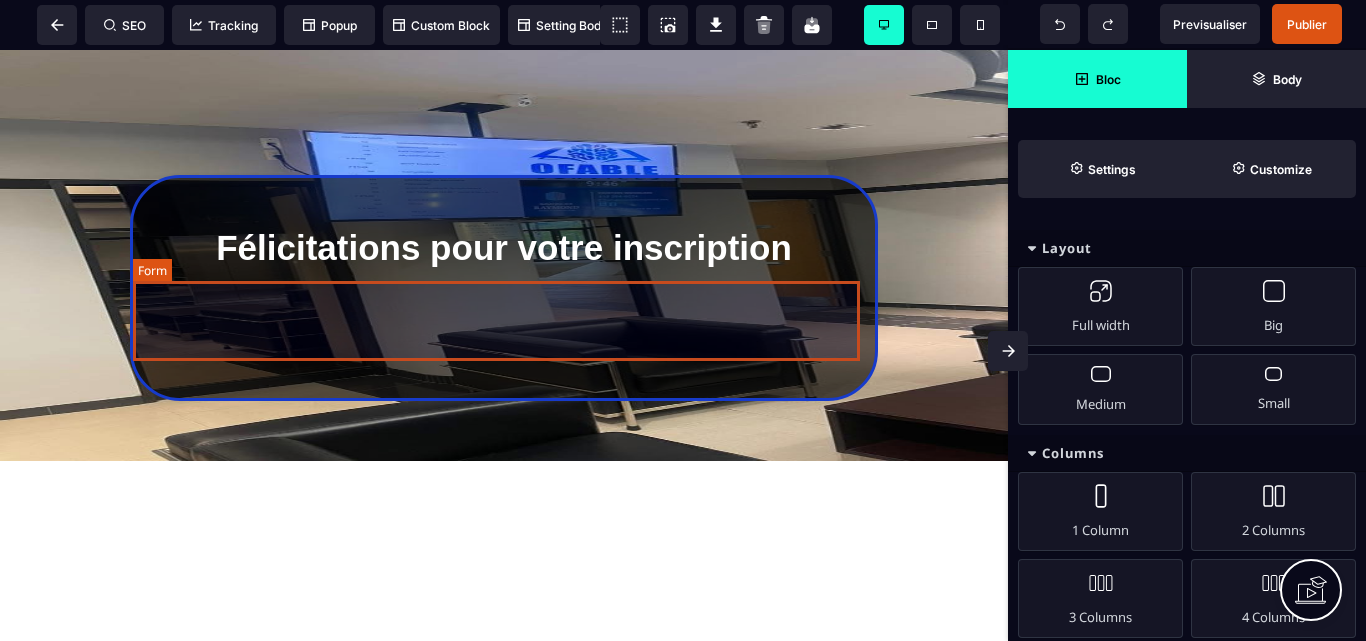 click at bounding box center (504, 318) 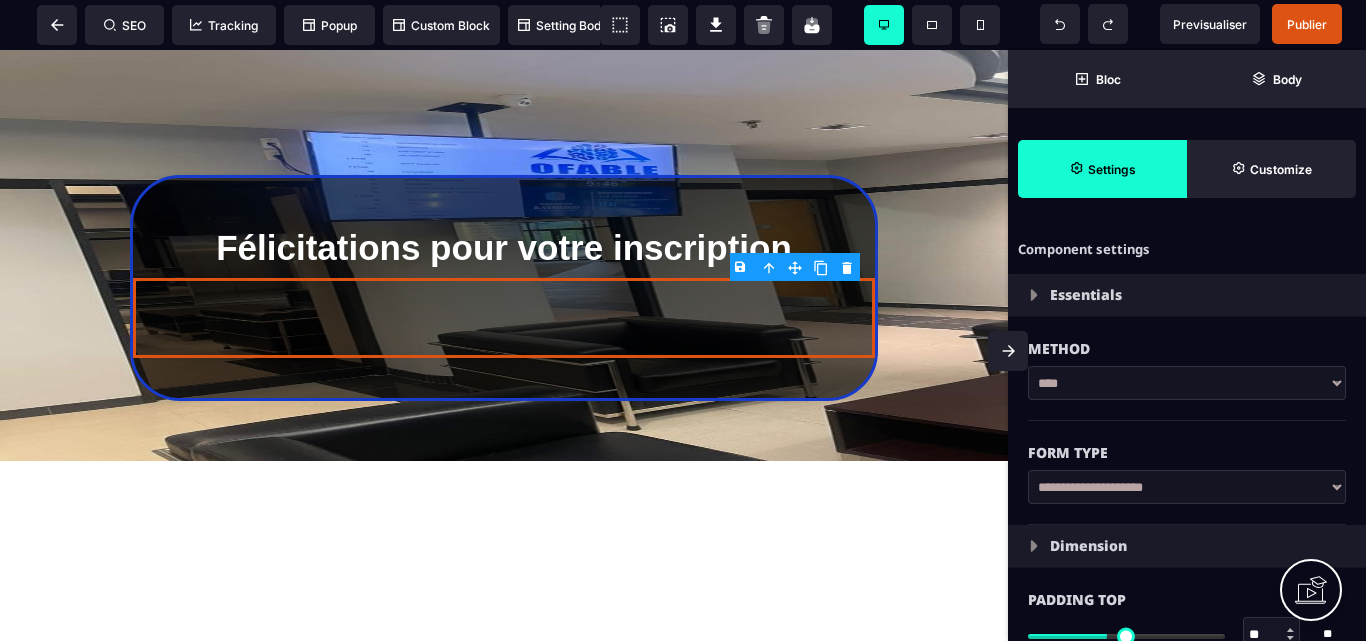 click on "B I U S
A *******
Form
SEO
Tracking
Popup" at bounding box center [683, 320] 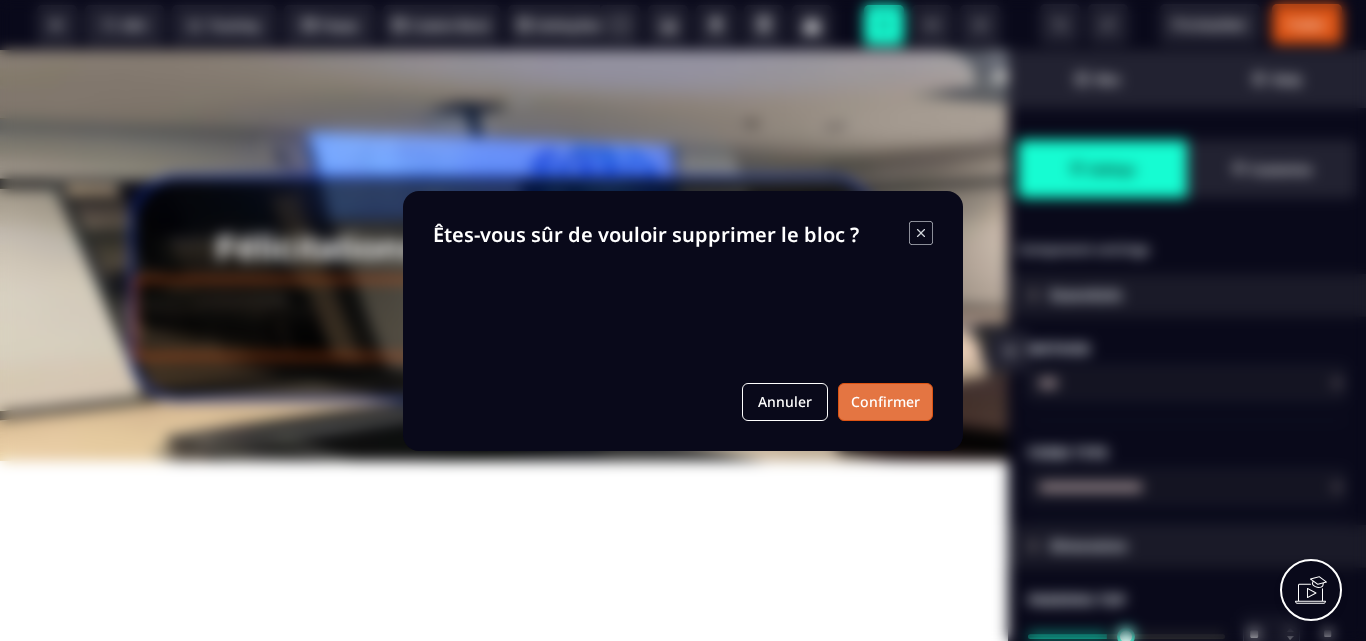 click on "Confirmer" at bounding box center [885, 402] 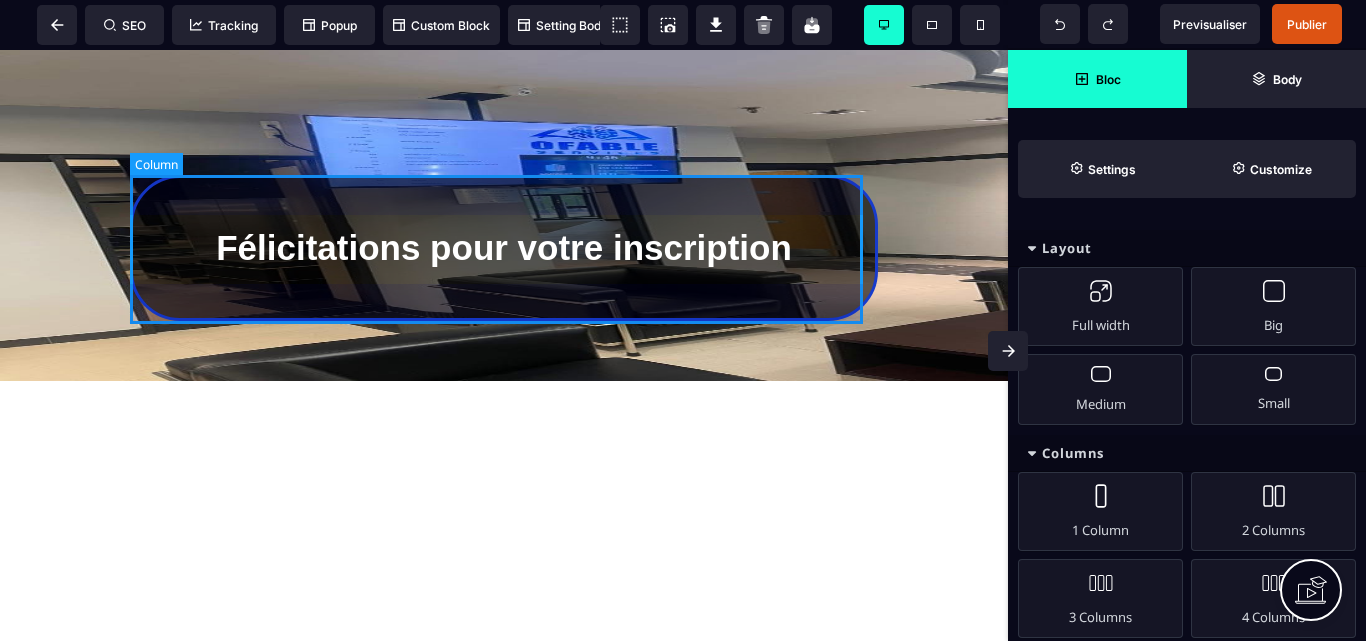 click on "Félicitations pour votre inscription" at bounding box center [504, 248] 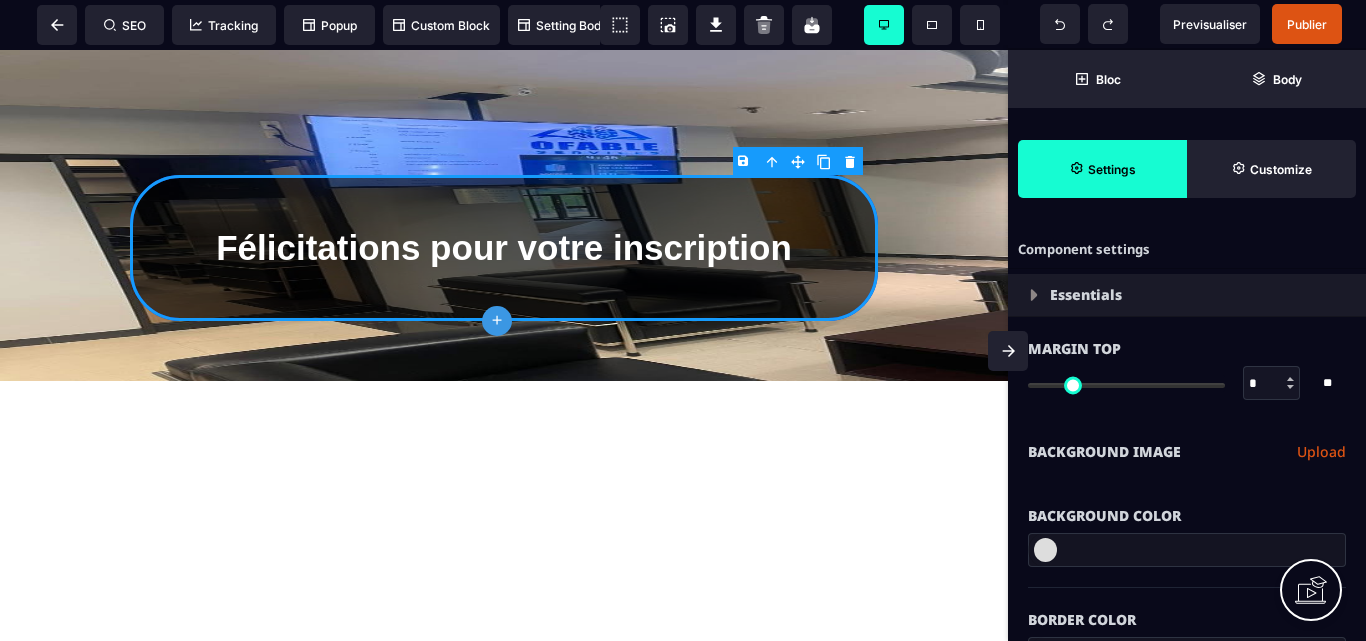 click on "plus" at bounding box center (497, 321) 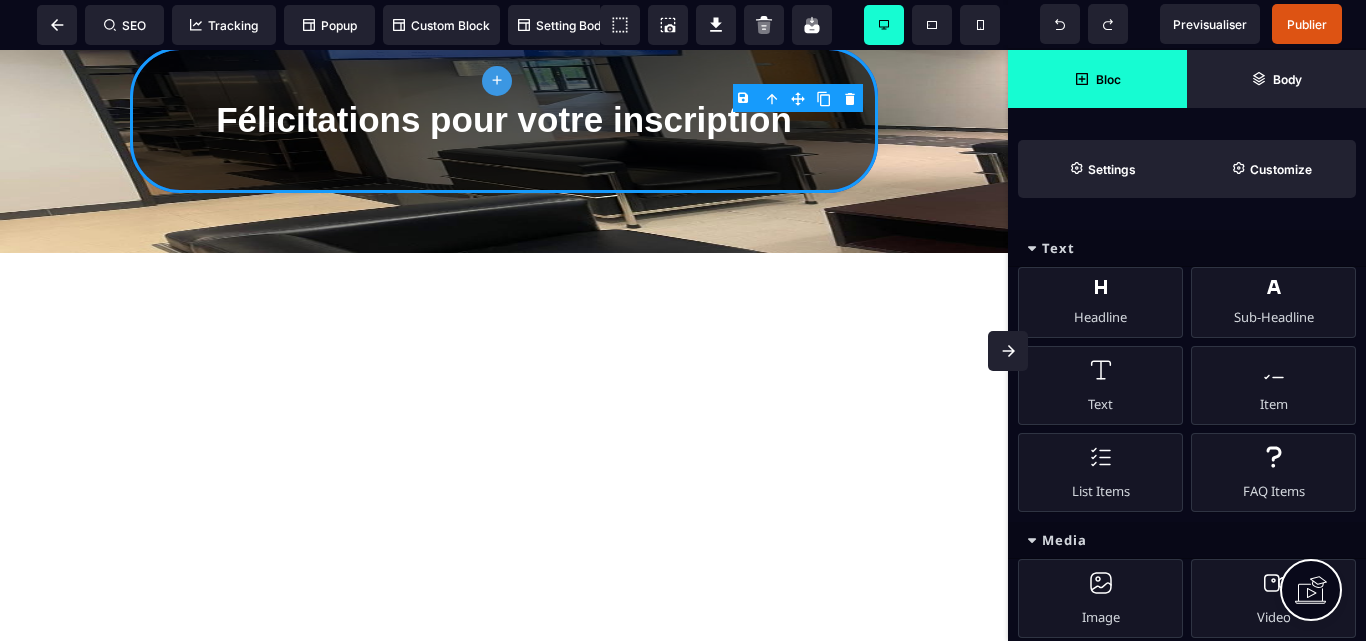 scroll, scrollTop: 240, scrollLeft: 0, axis: vertical 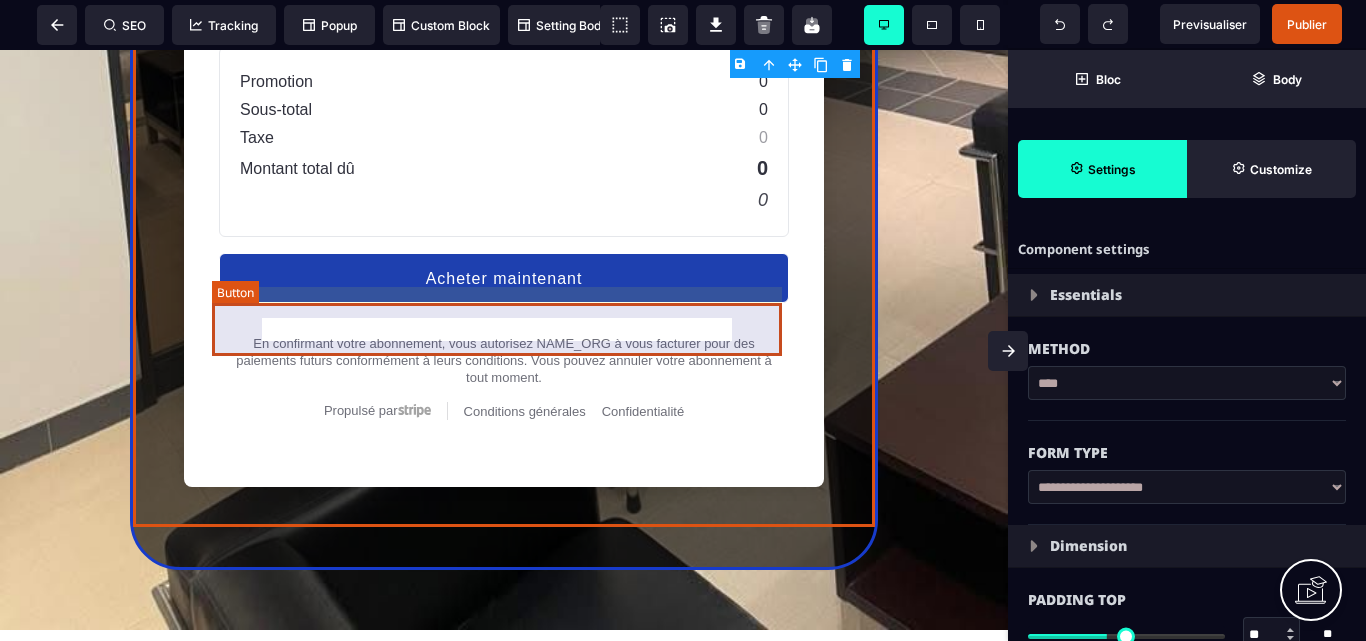 click on "Acheter maintenant" at bounding box center (504, 278) 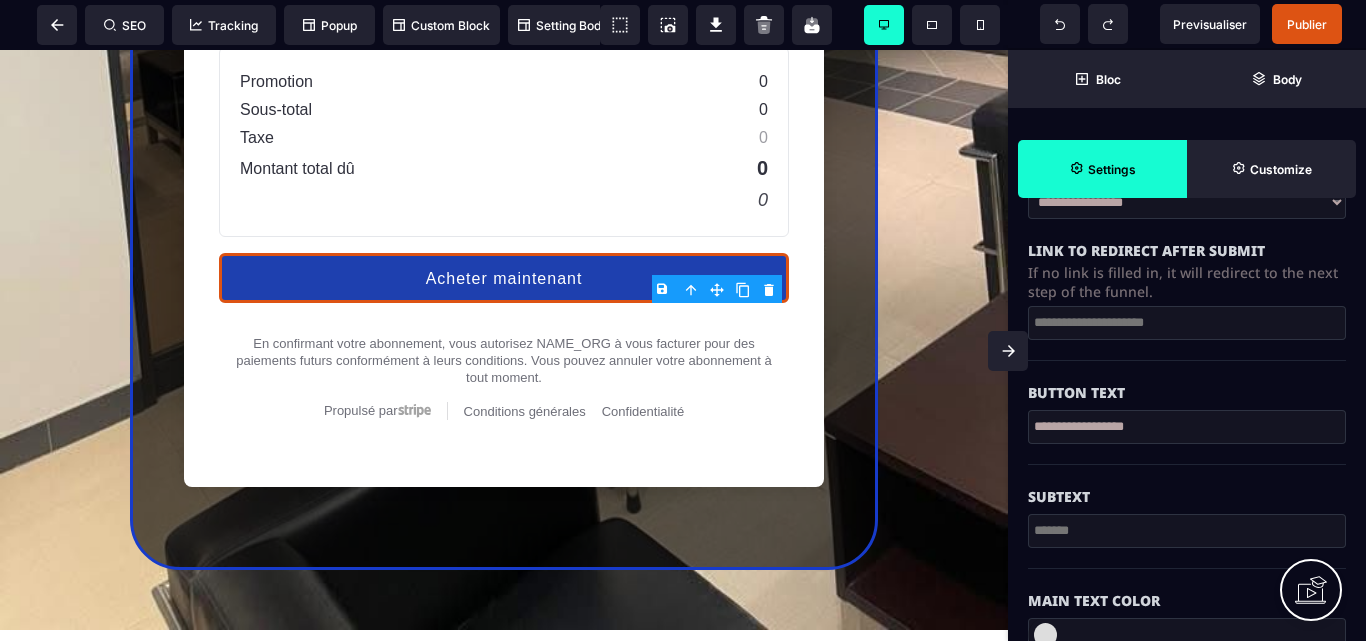 scroll, scrollTop: 400, scrollLeft: 0, axis: vertical 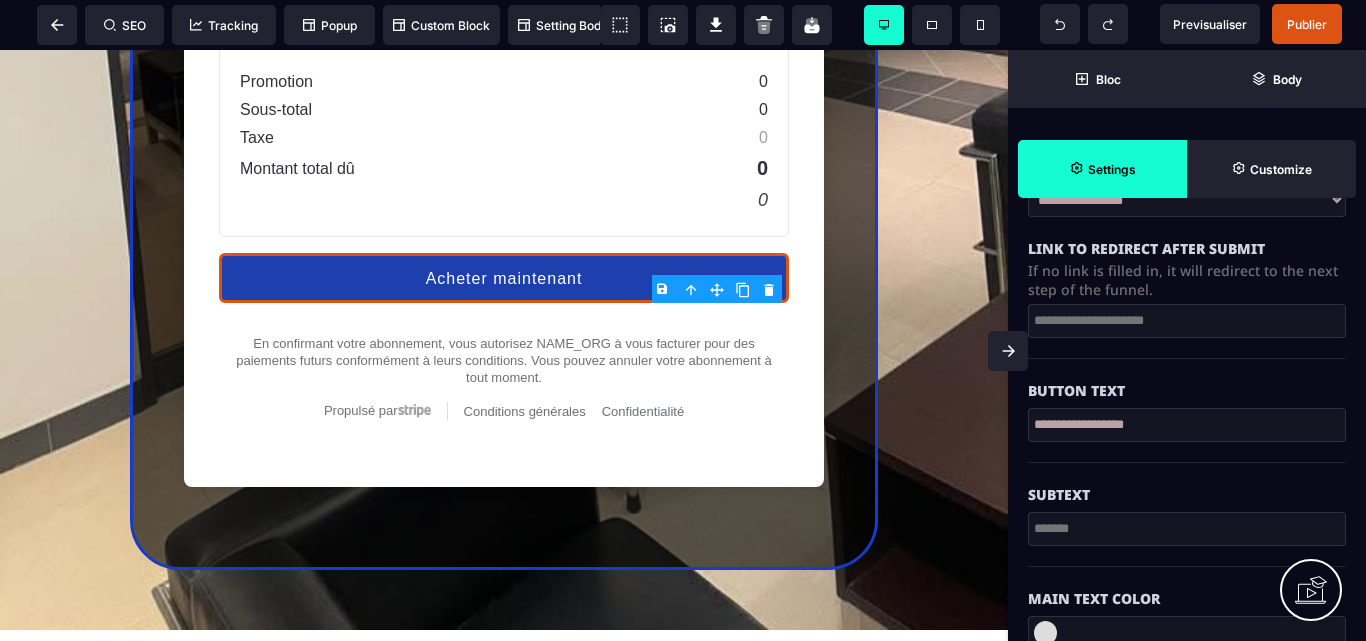click at bounding box center (1187, 529) 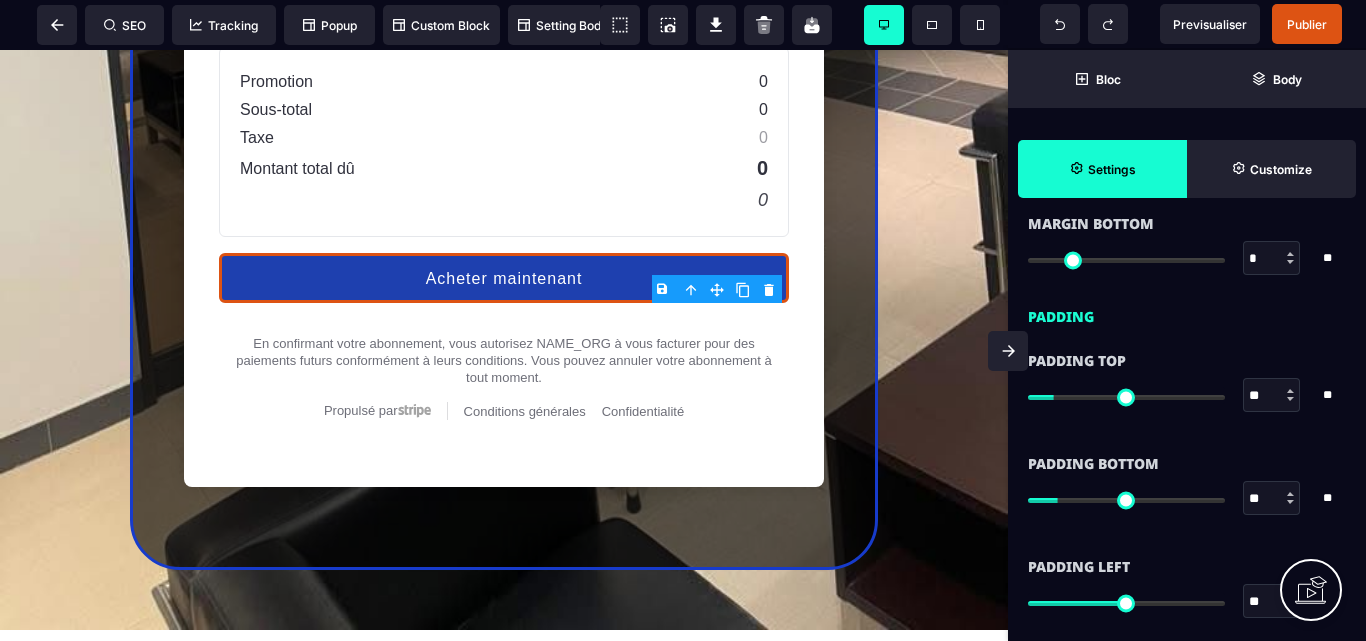 scroll, scrollTop: 1800, scrollLeft: 0, axis: vertical 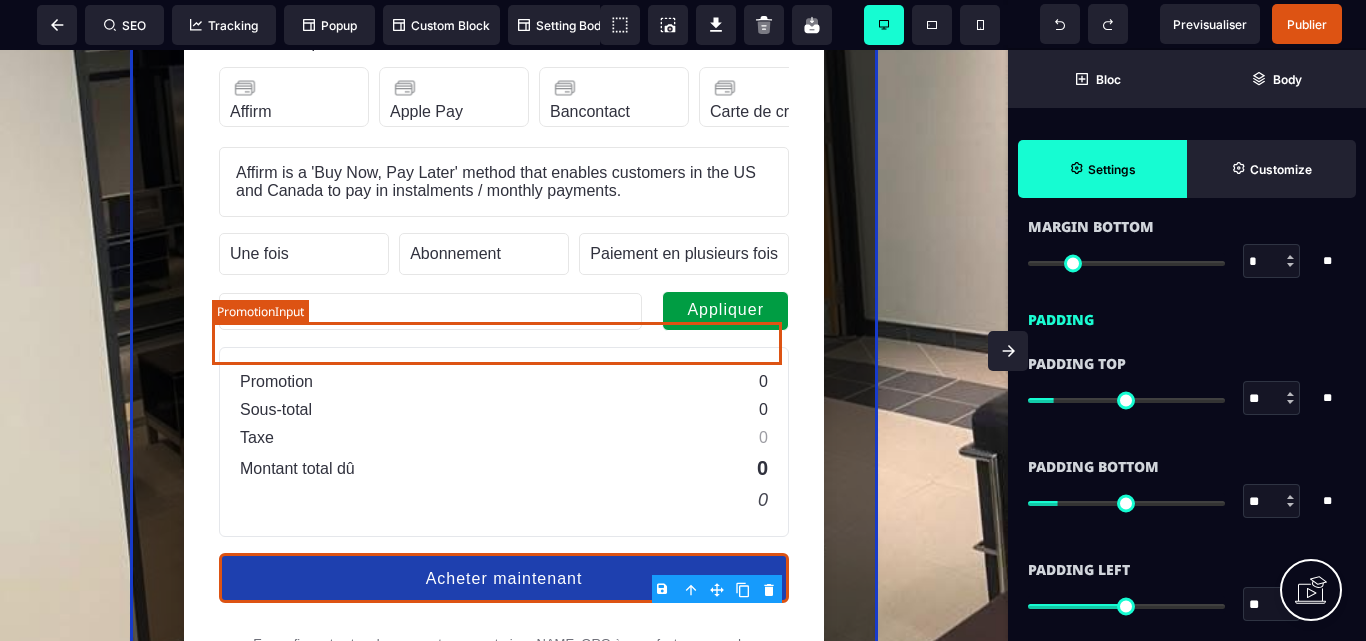 click on "Appliquer" at bounding box center (725, 310) 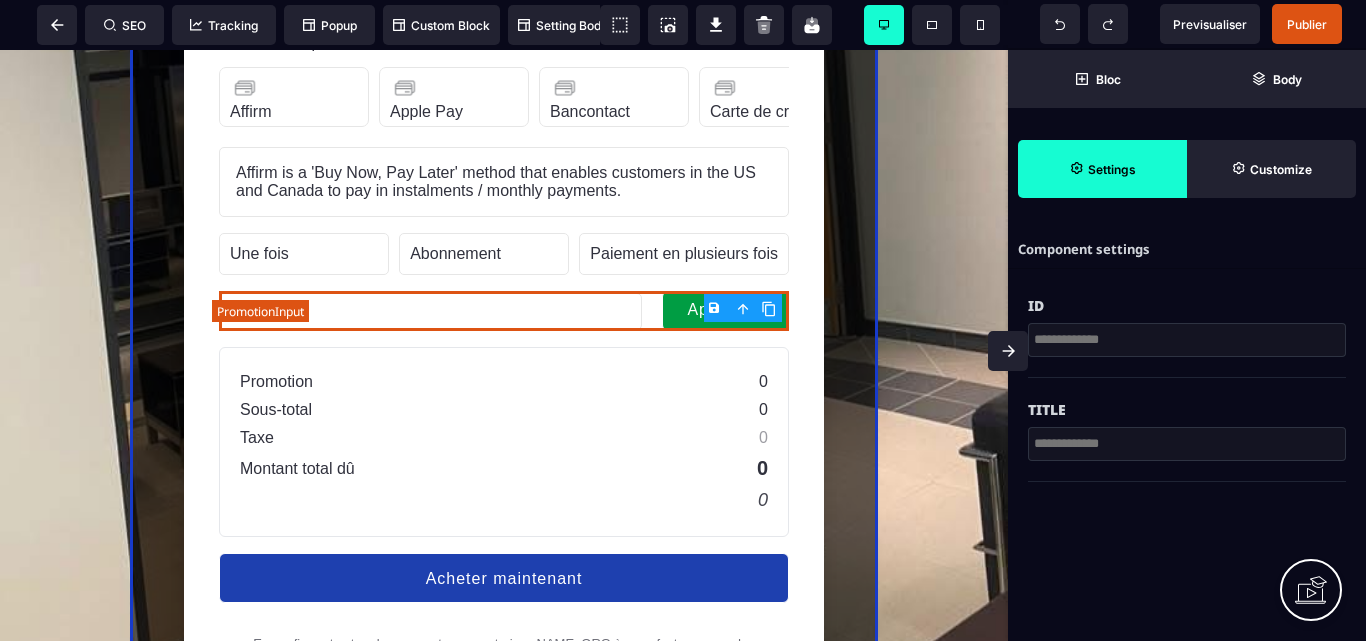 scroll, scrollTop: 0, scrollLeft: 0, axis: both 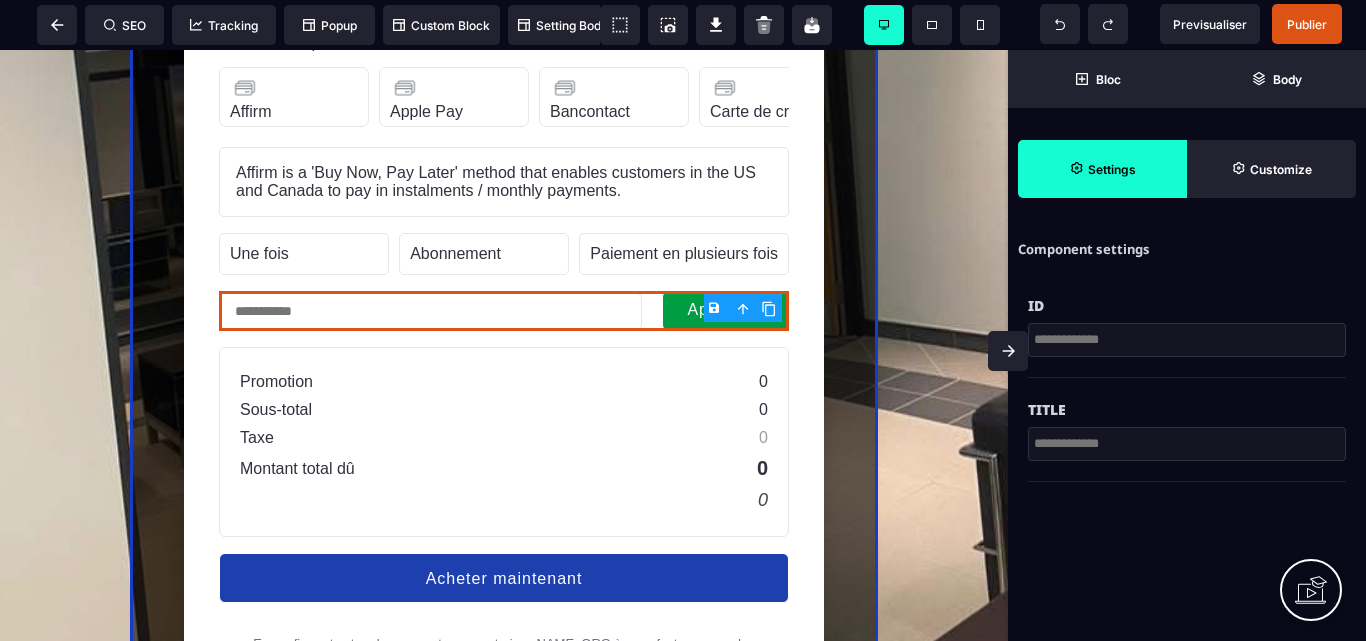 click at bounding box center (1187, 444) 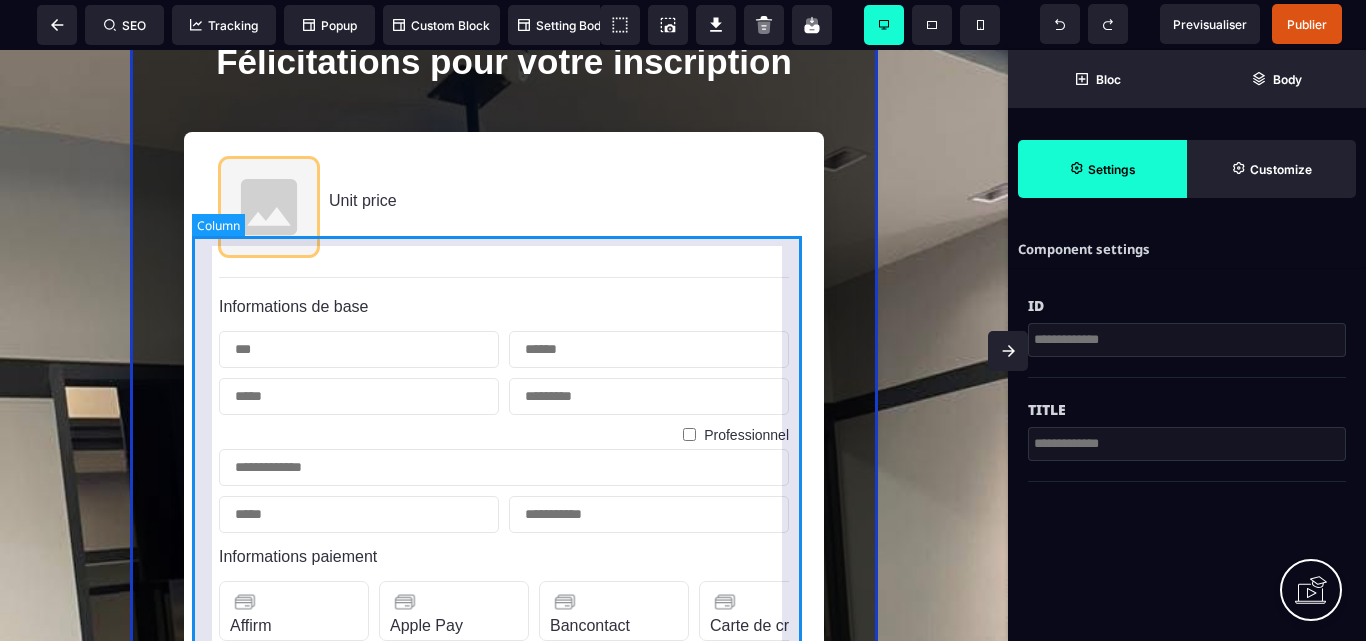 scroll, scrollTop: 100, scrollLeft: 0, axis: vertical 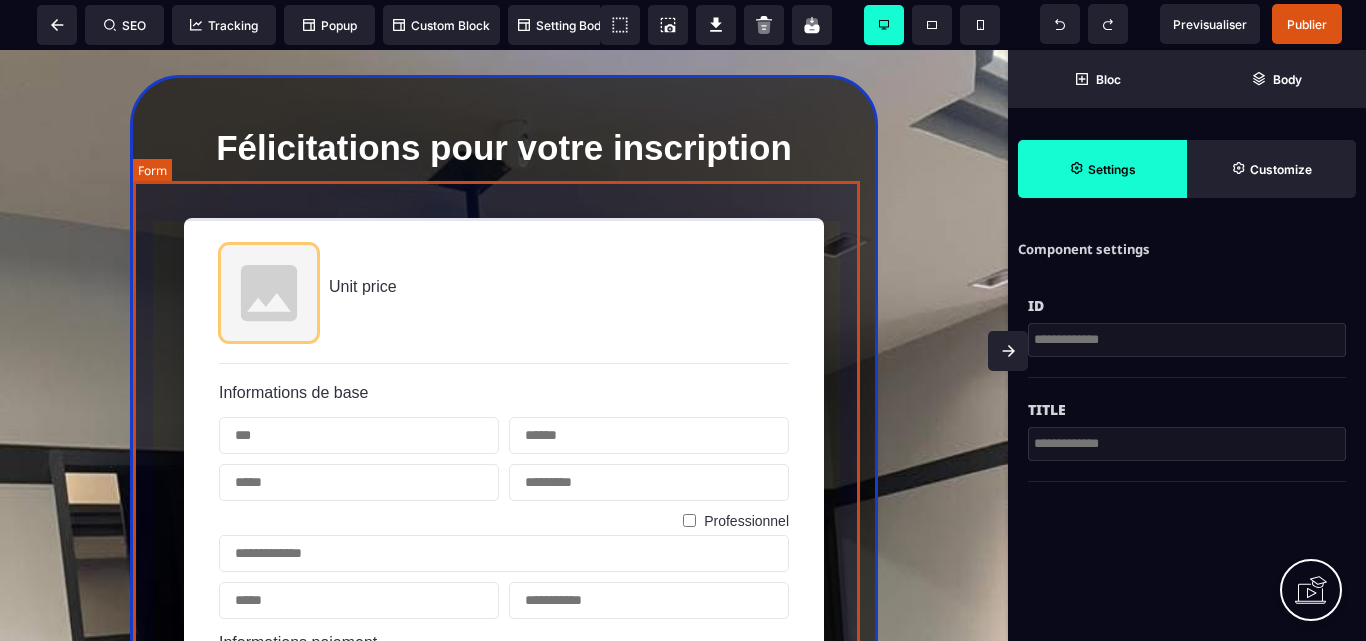 click on "Unit price Informations de base Professionnel Informations paiement Affirm Apple Pay Bancontact Carte de crédit Cash App Pay EPS Giropay Ideal Karna Link Affirm is a 'Buy Now, Pay Later' method that enables customers in the US and Canada to pay in instalments / monthly payments. Apple Pay enables frictionless card payments and eliminates the need to manually type card or shipping details. Apple Pay requires registration and verification of trusted domains to enable web use. To enable Apple Pay for your iOS app, you must configure your iOS certificates. Accept payments using Bancontact, Belgium's most popular payment method. Accept Visa, Mastercard, American Express, Discover, Diners Club, JCB and China UnionPay payments from customers worldwide. Cash App Pay enables customers to frictionlessly authenticate payments in the Cash App using their stored balance or linked card.  Une fois Abonnement Paiement en plusieurs fois Abonnement Paiement en plusieurs fois Appliquer Promotion 0 Sous-total 0 Taxe 0 0 0" at bounding box center (504, 802) 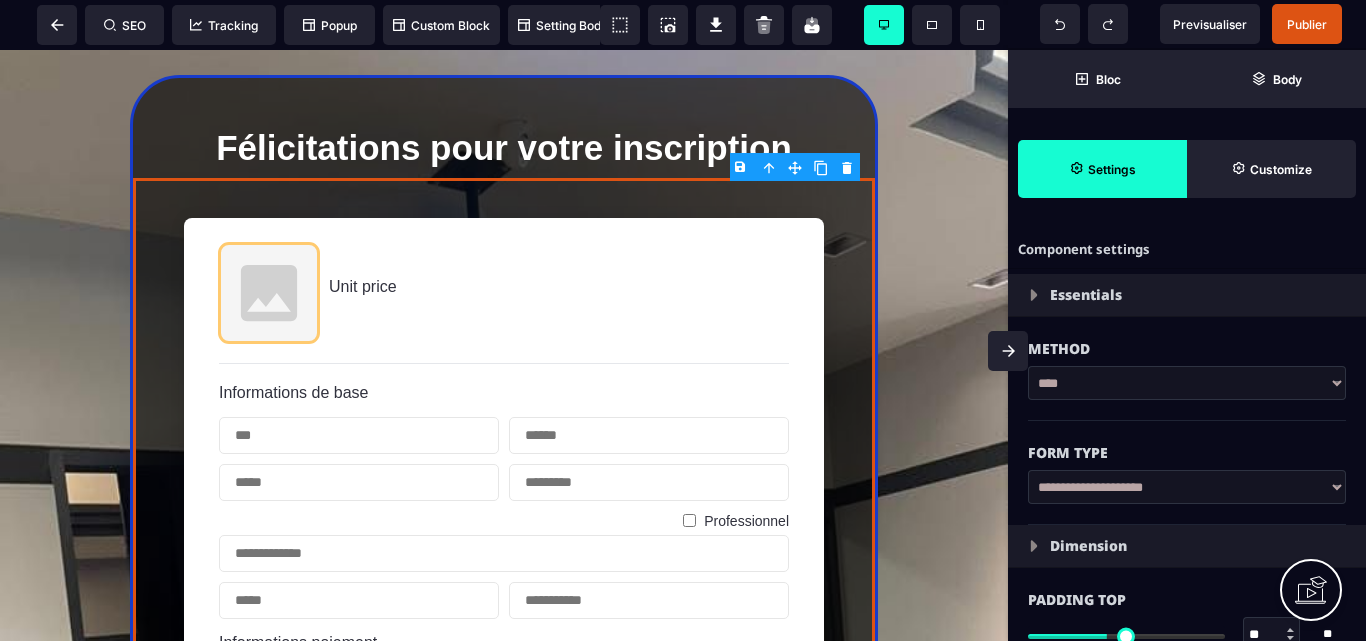 click on "B I U S
A *******
Form
SEO
Tracking
Popup" at bounding box center [683, 320] 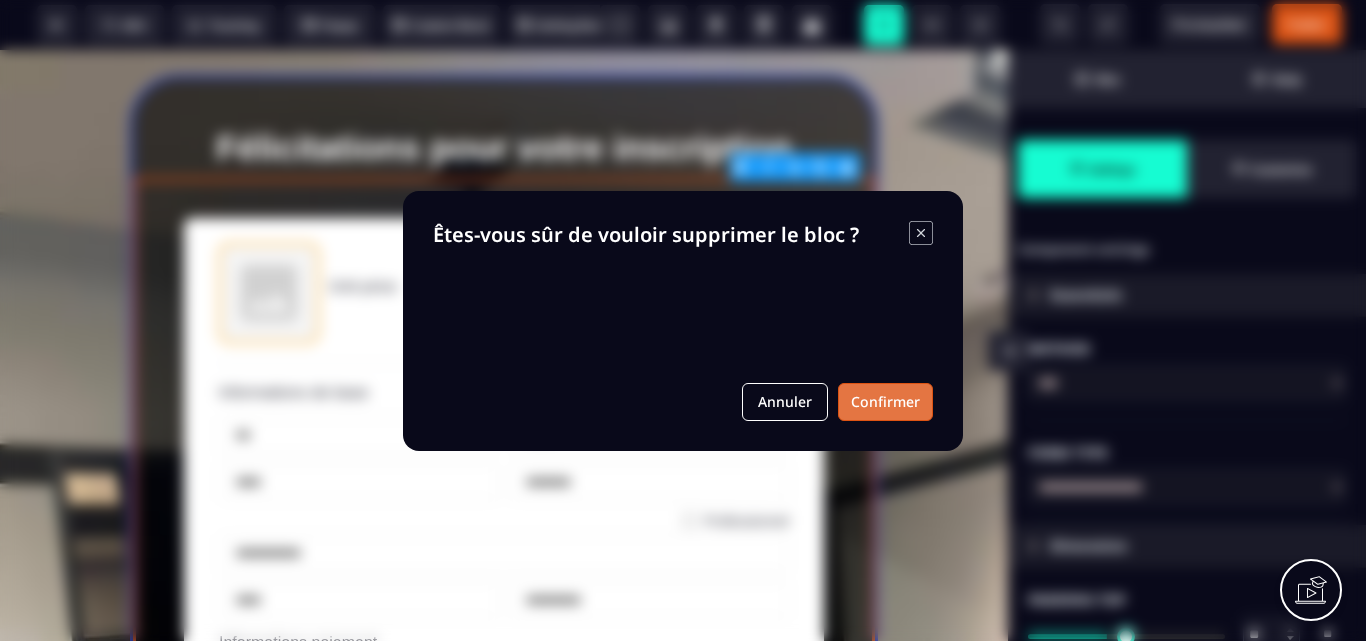click on "Confirmer" at bounding box center (885, 402) 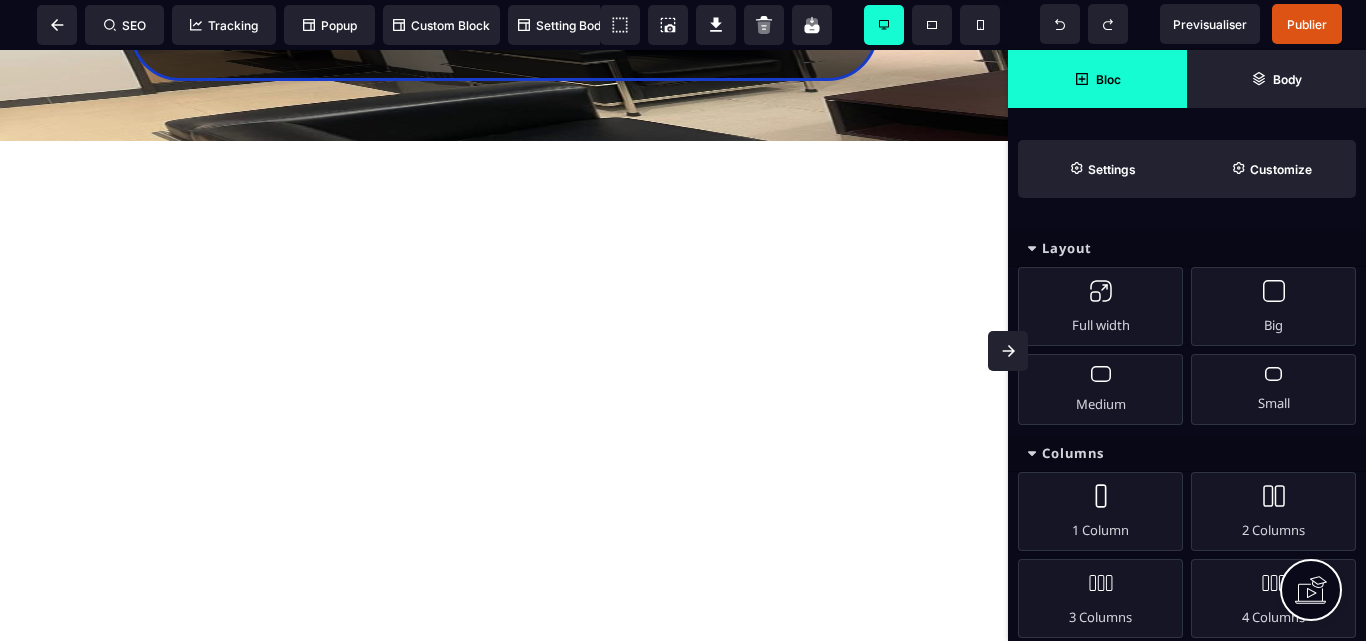 scroll, scrollTop: 0, scrollLeft: 0, axis: both 